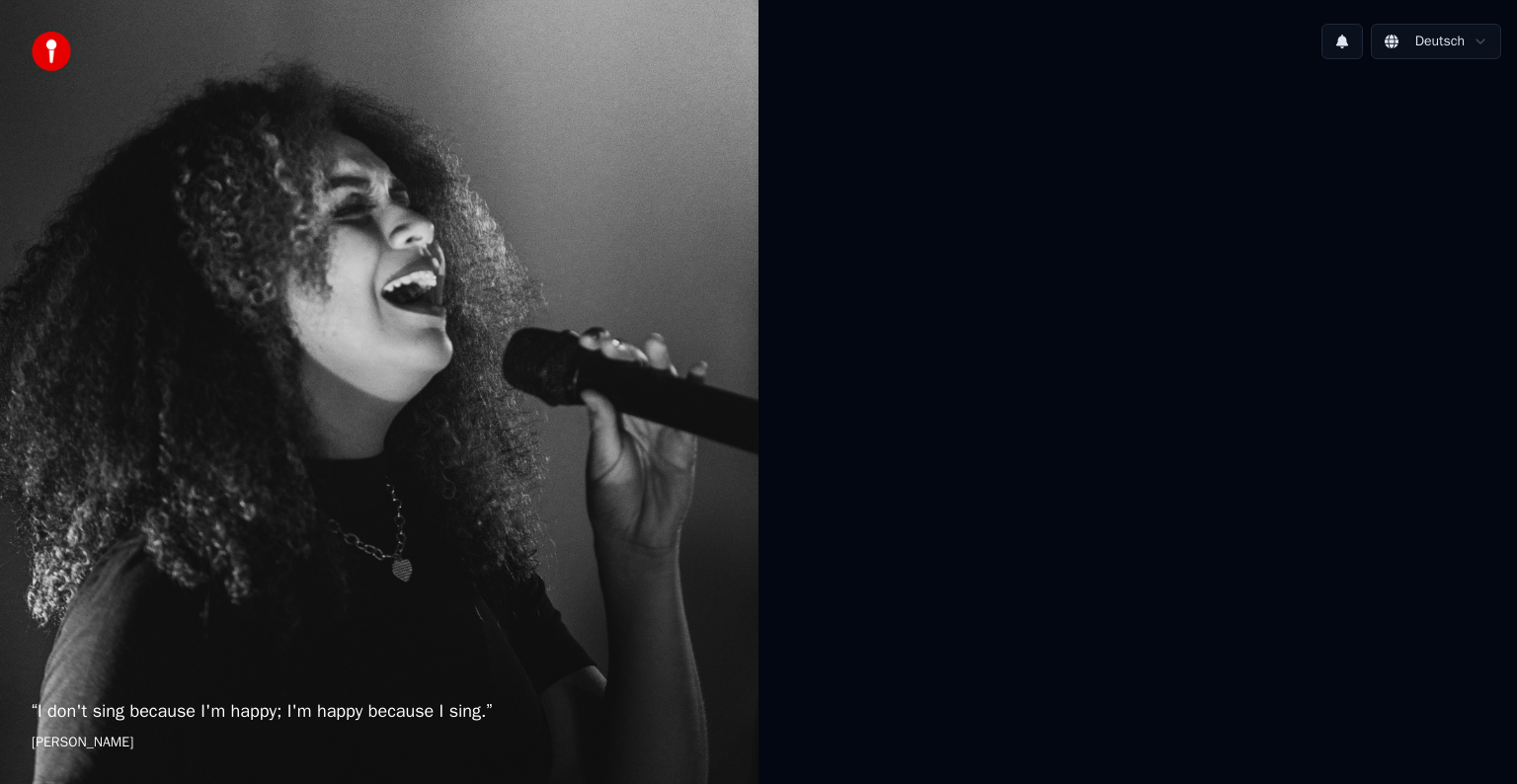 scroll, scrollTop: 0, scrollLeft: 0, axis: both 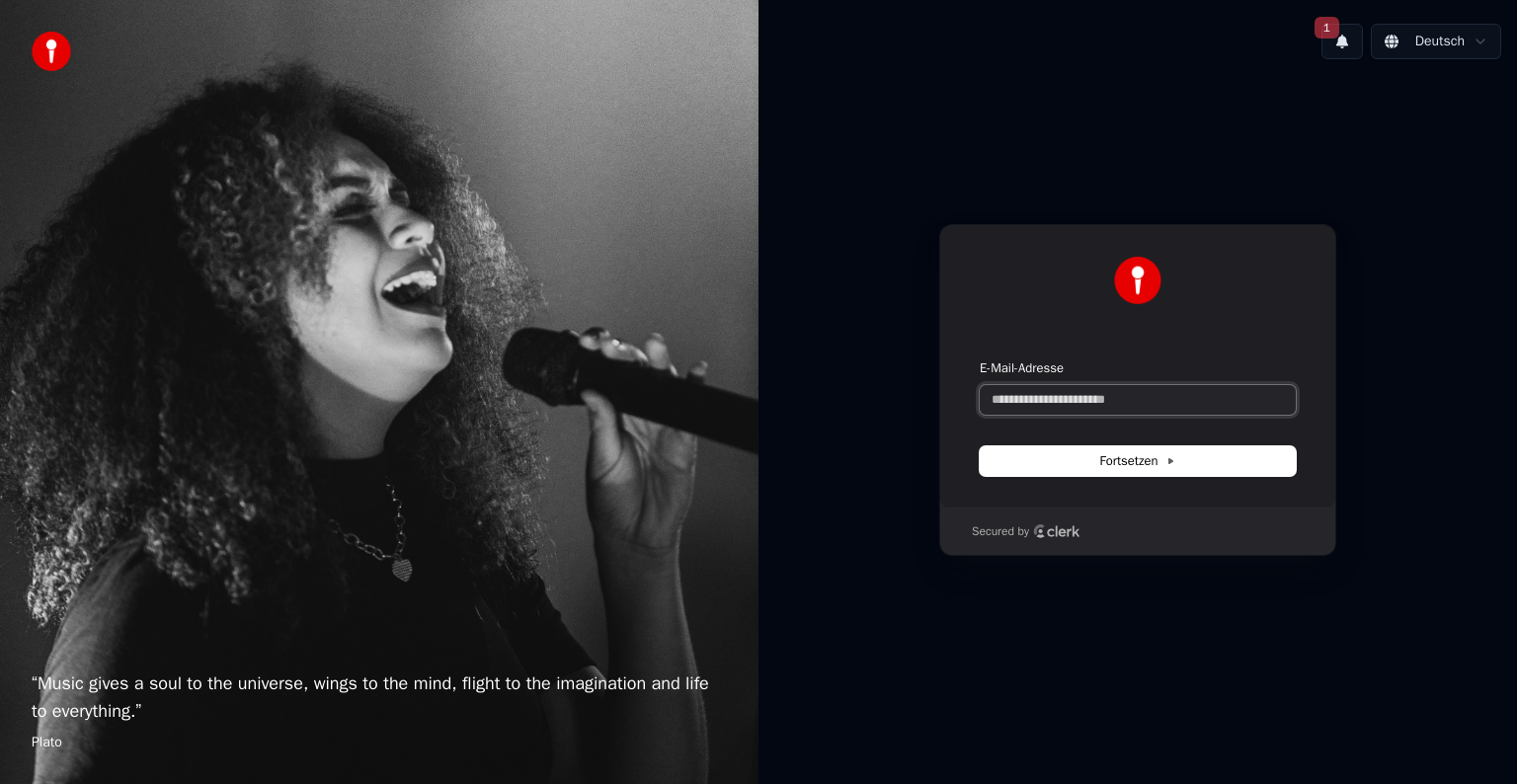 click on "E-Mail-Adresse" at bounding box center (1138, 400) 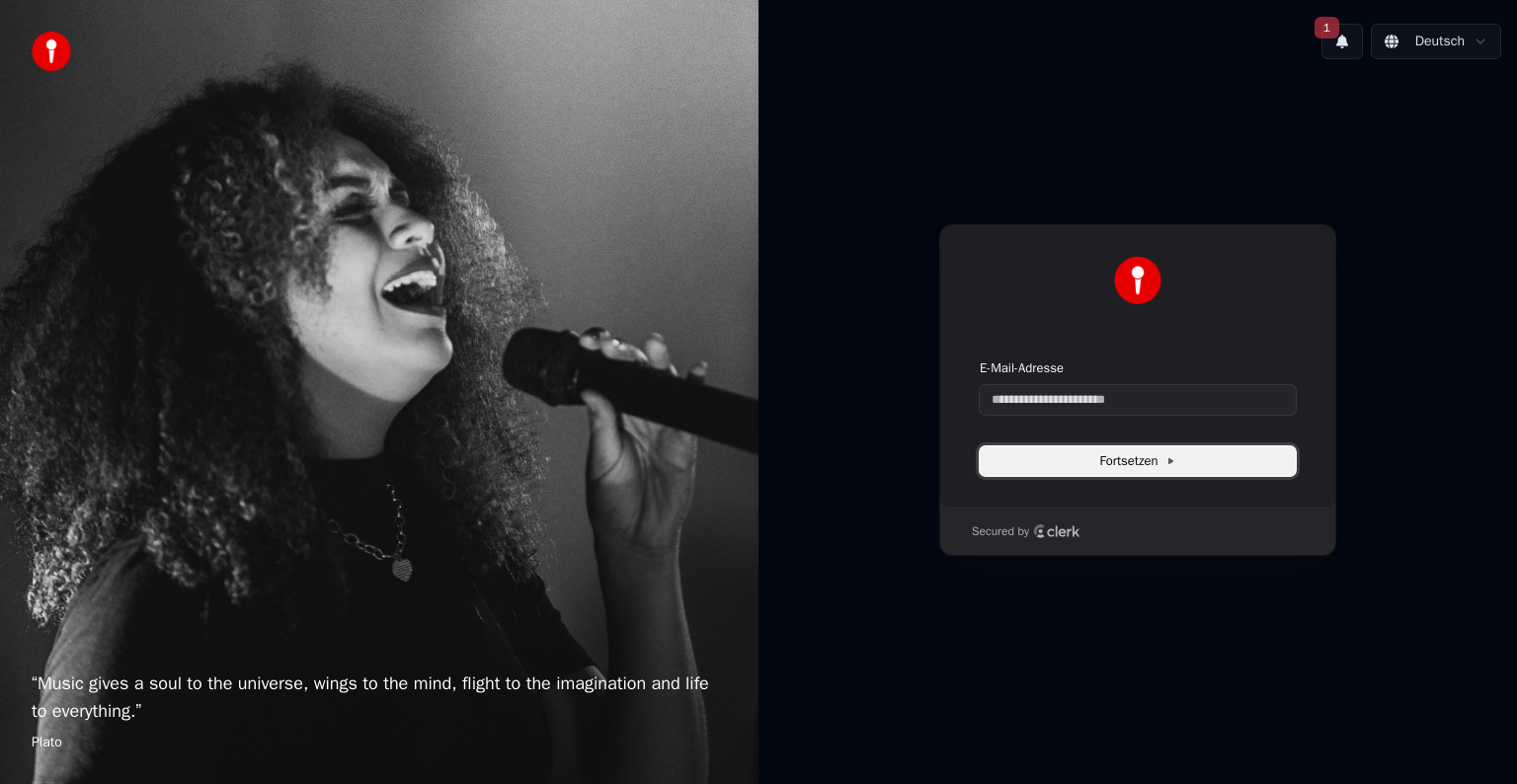 click on "Fortsetzen" at bounding box center [1138, 461] 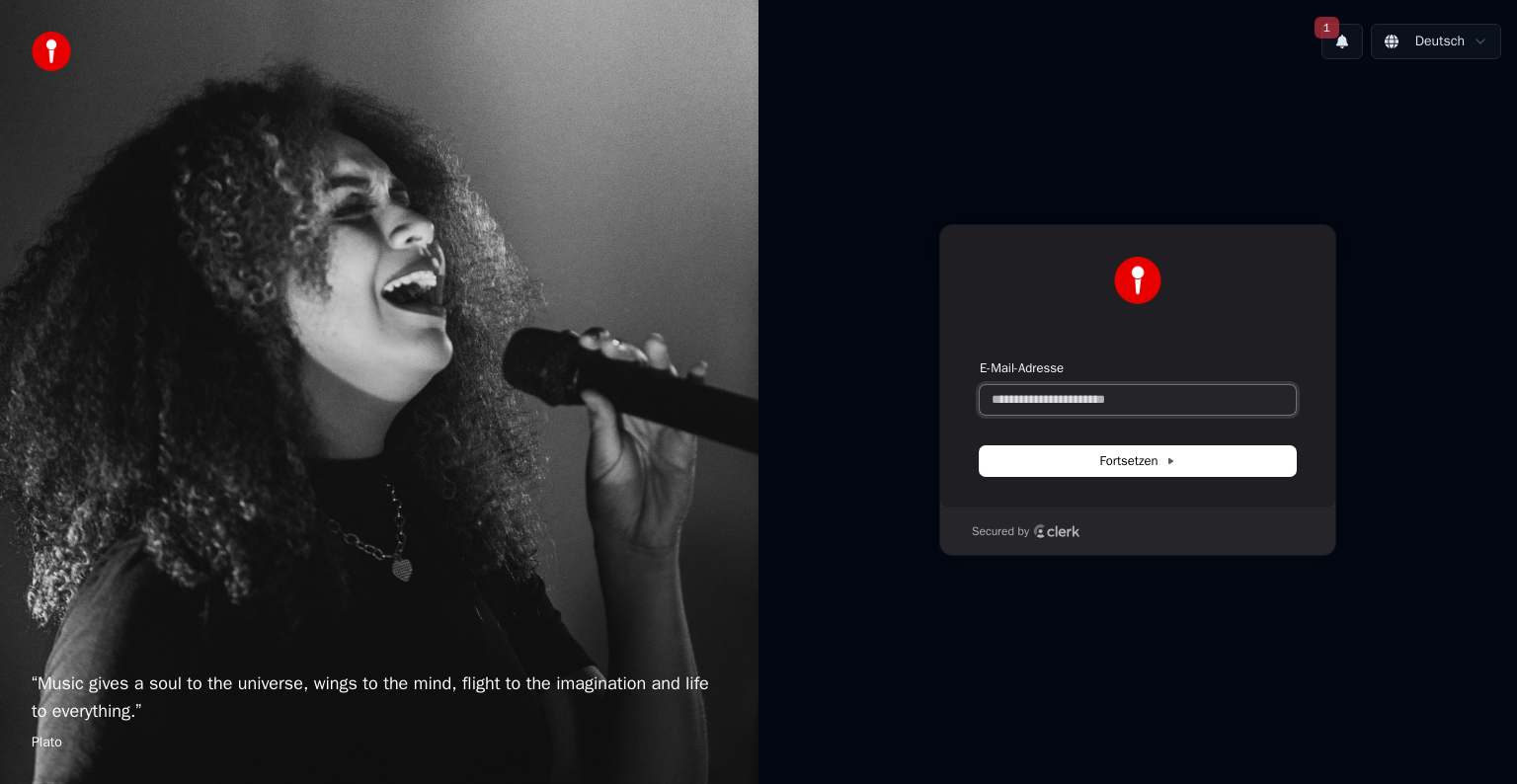 click on "E-Mail-Adresse" at bounding box center (1138, 400) 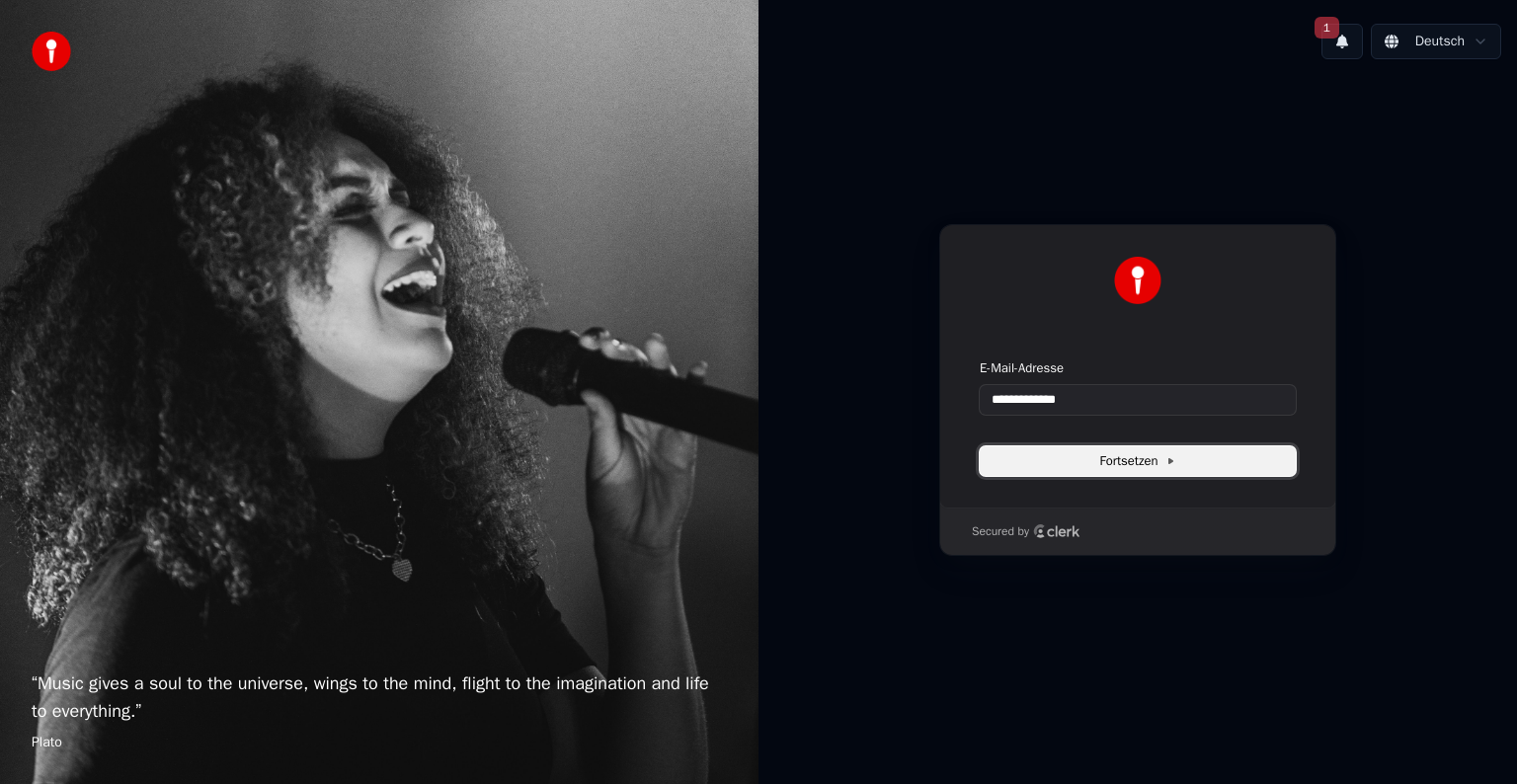 click on "Fortsetzen" at bounding box center [1138, 461] 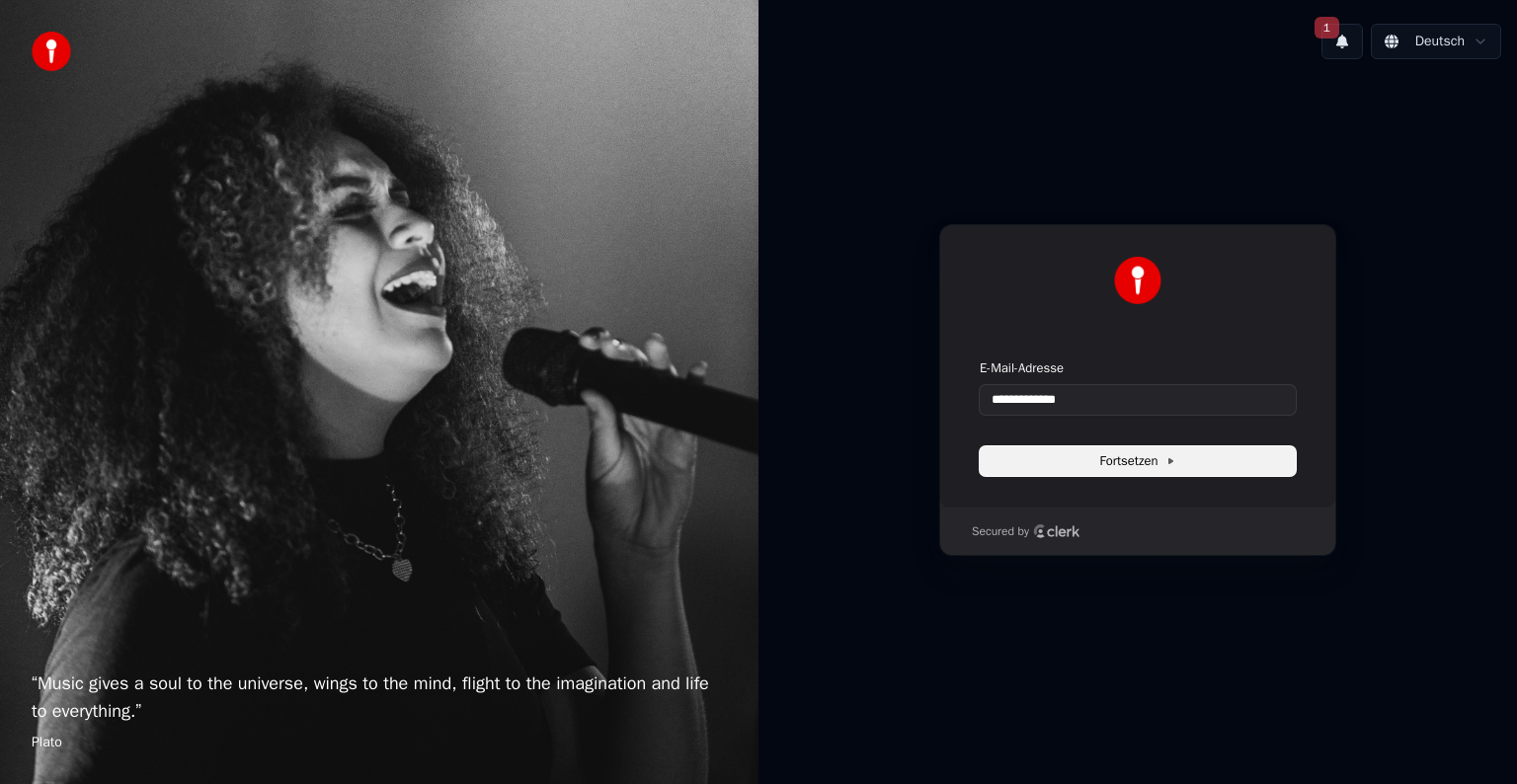 type on "**********" 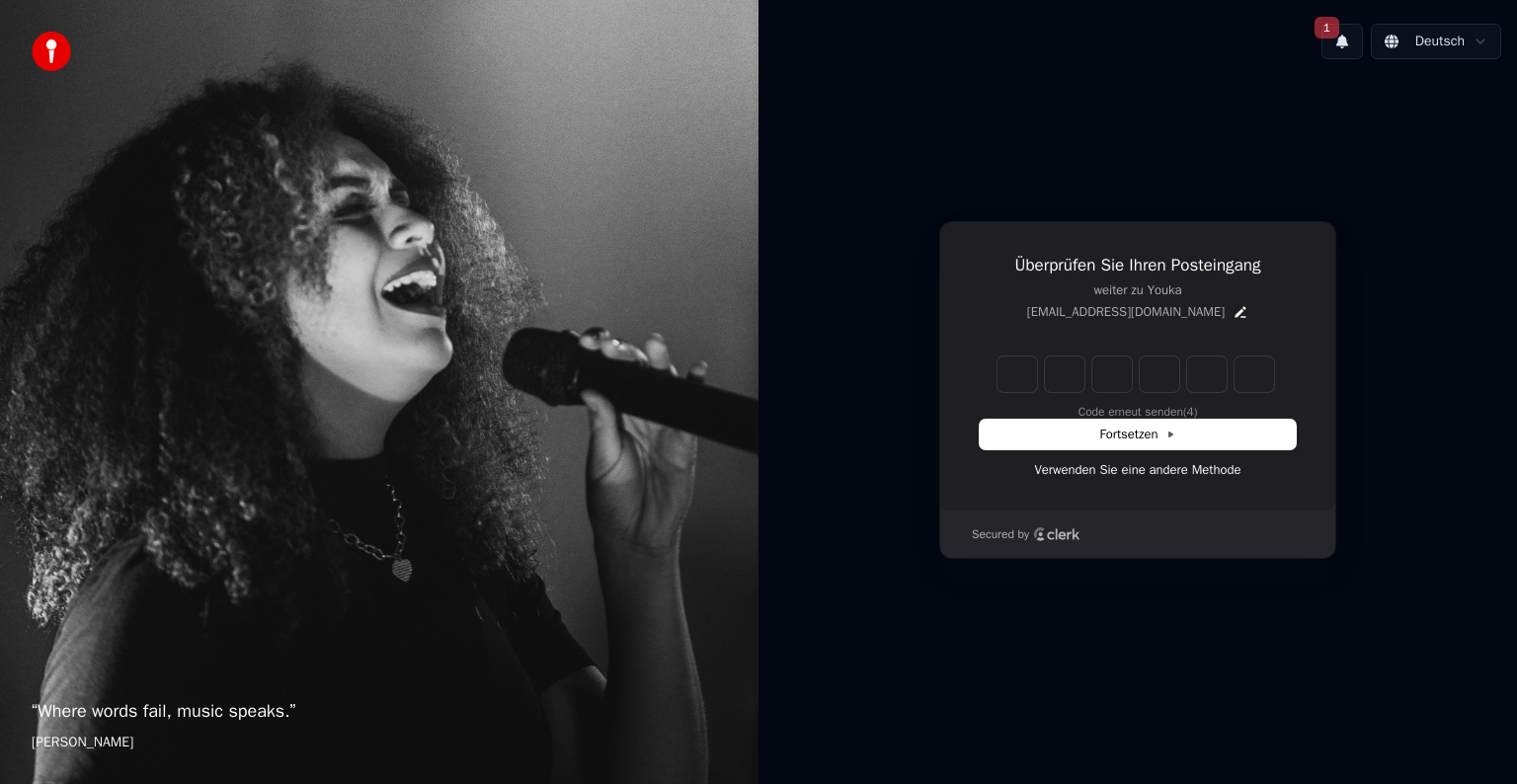 type on "*" 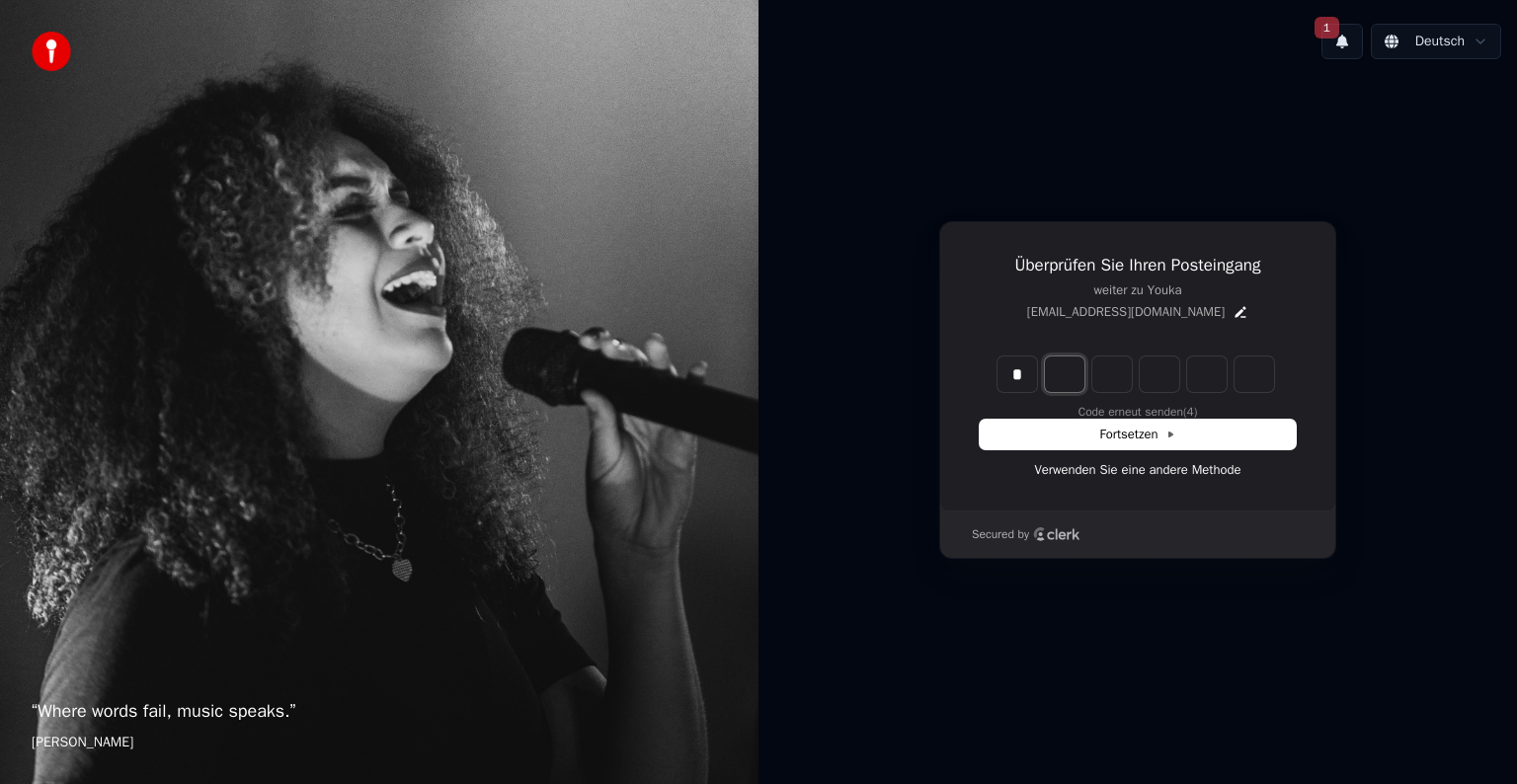type on "*" 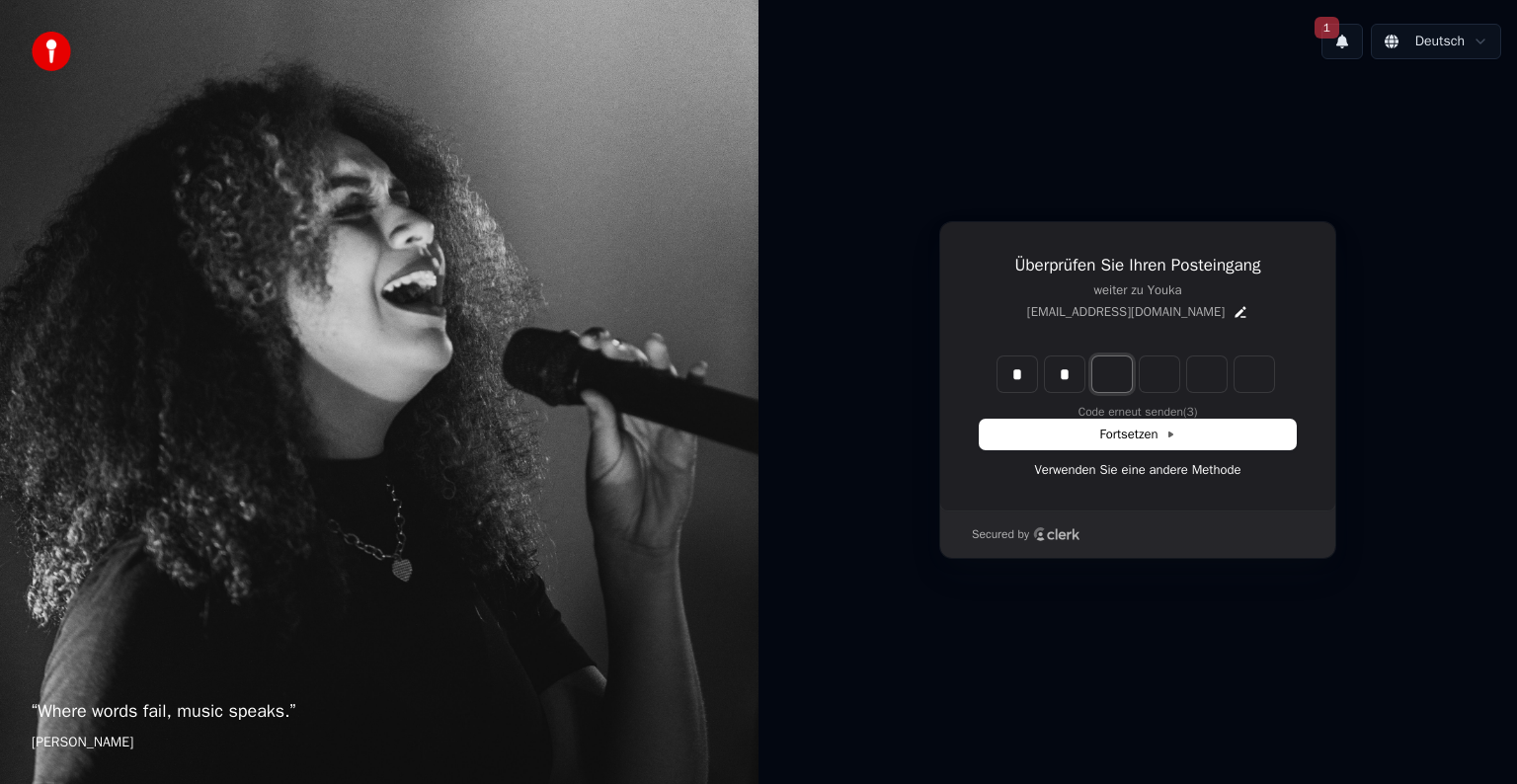type on "*" 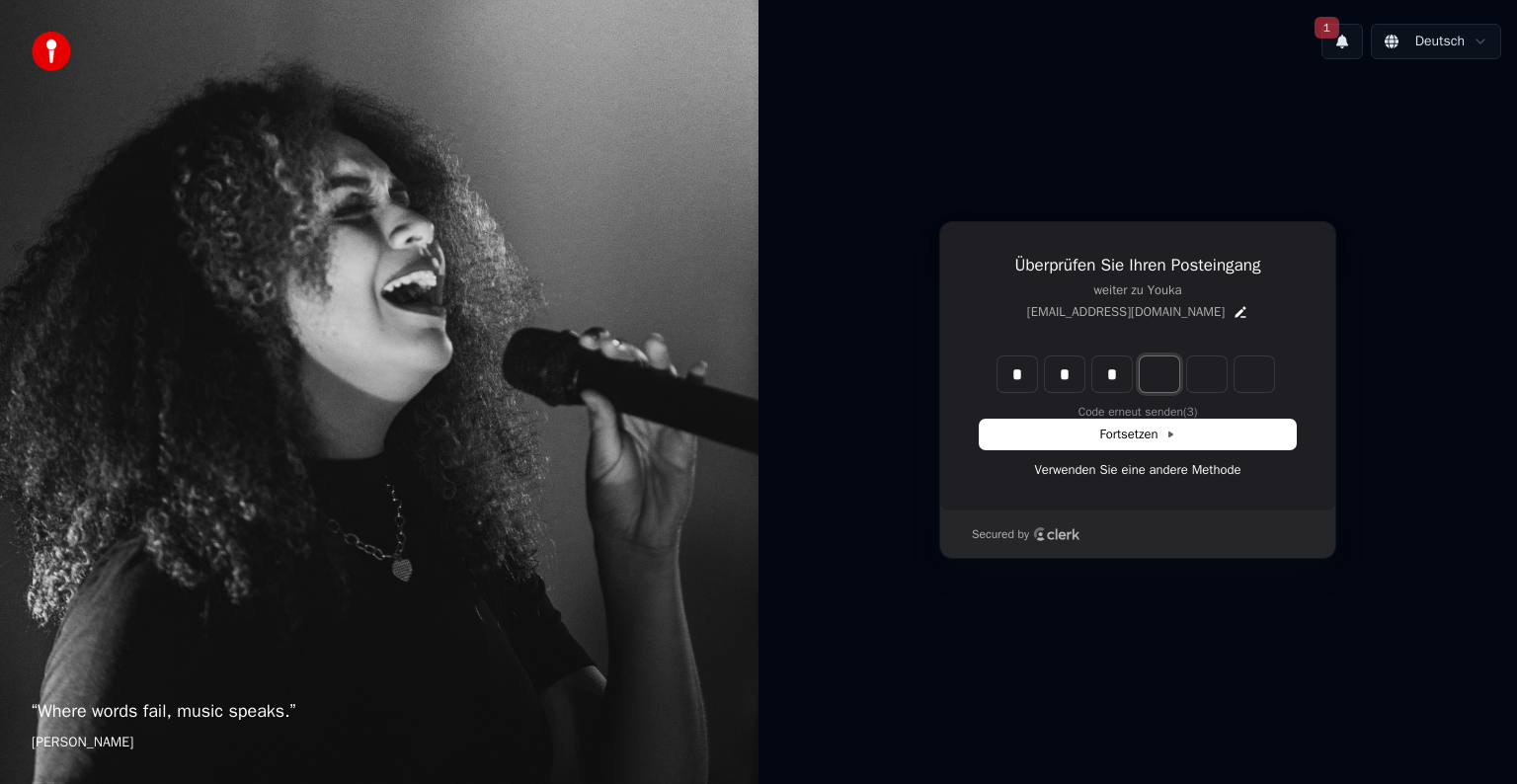type on "*" 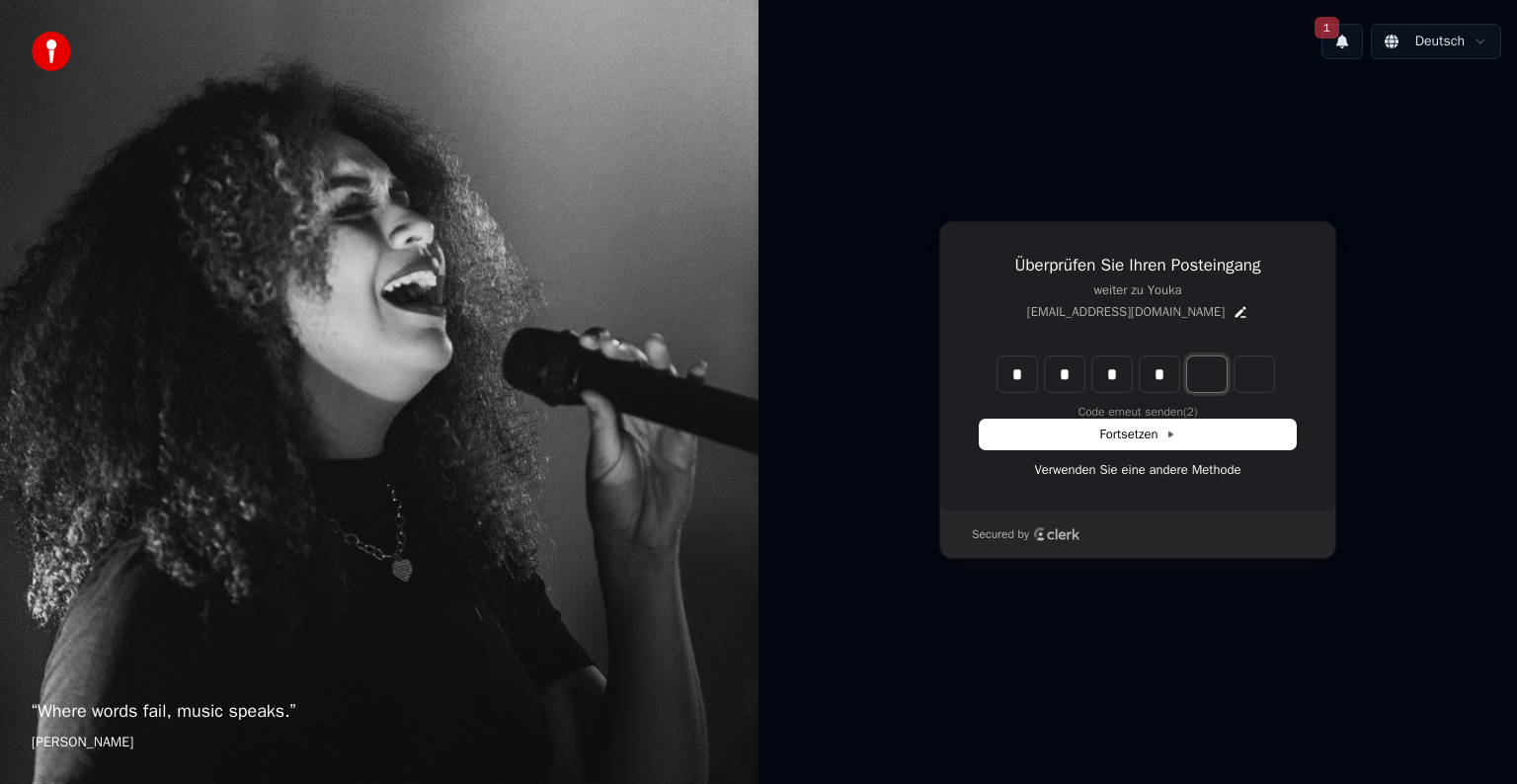 type on "*" 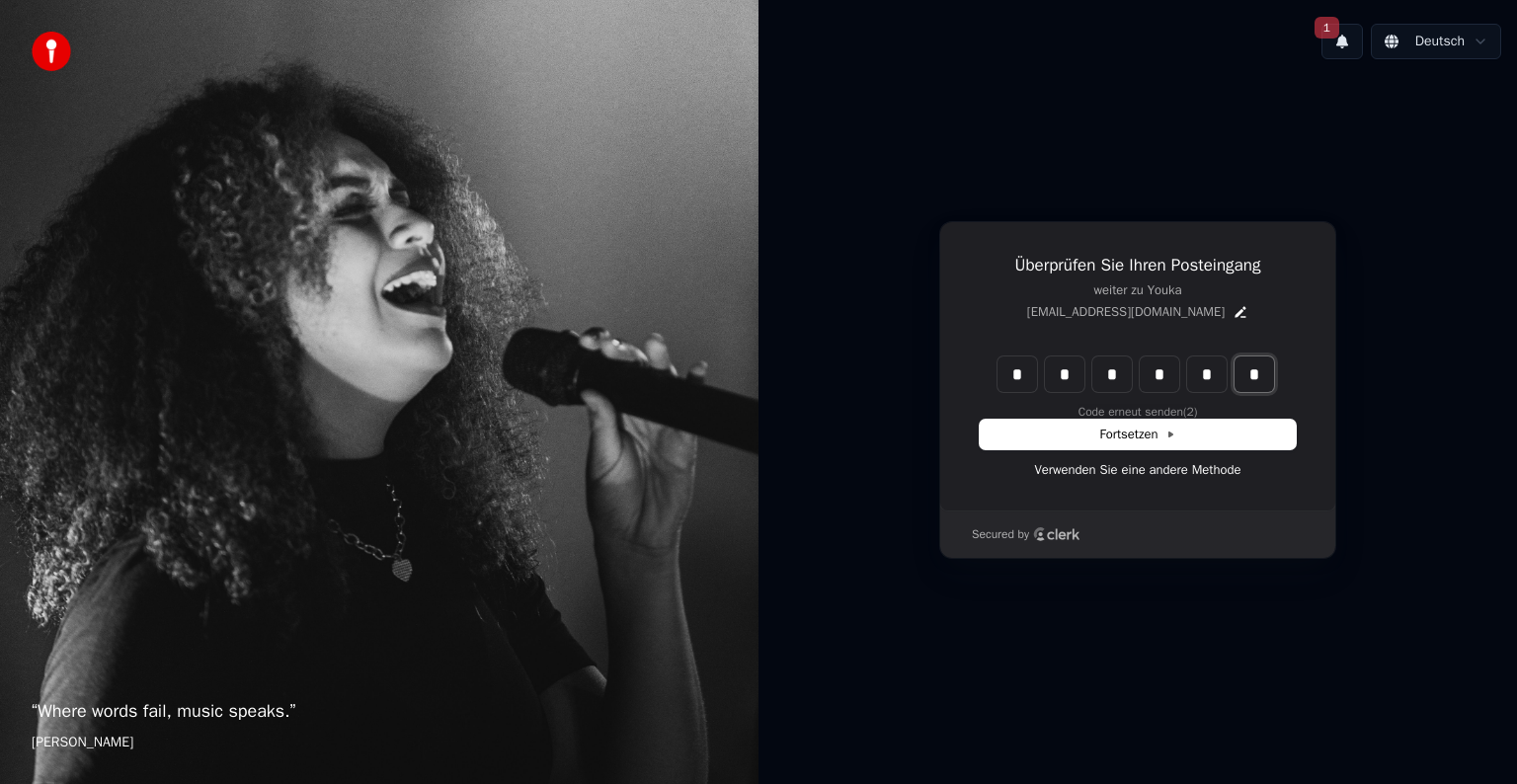 type on "*" 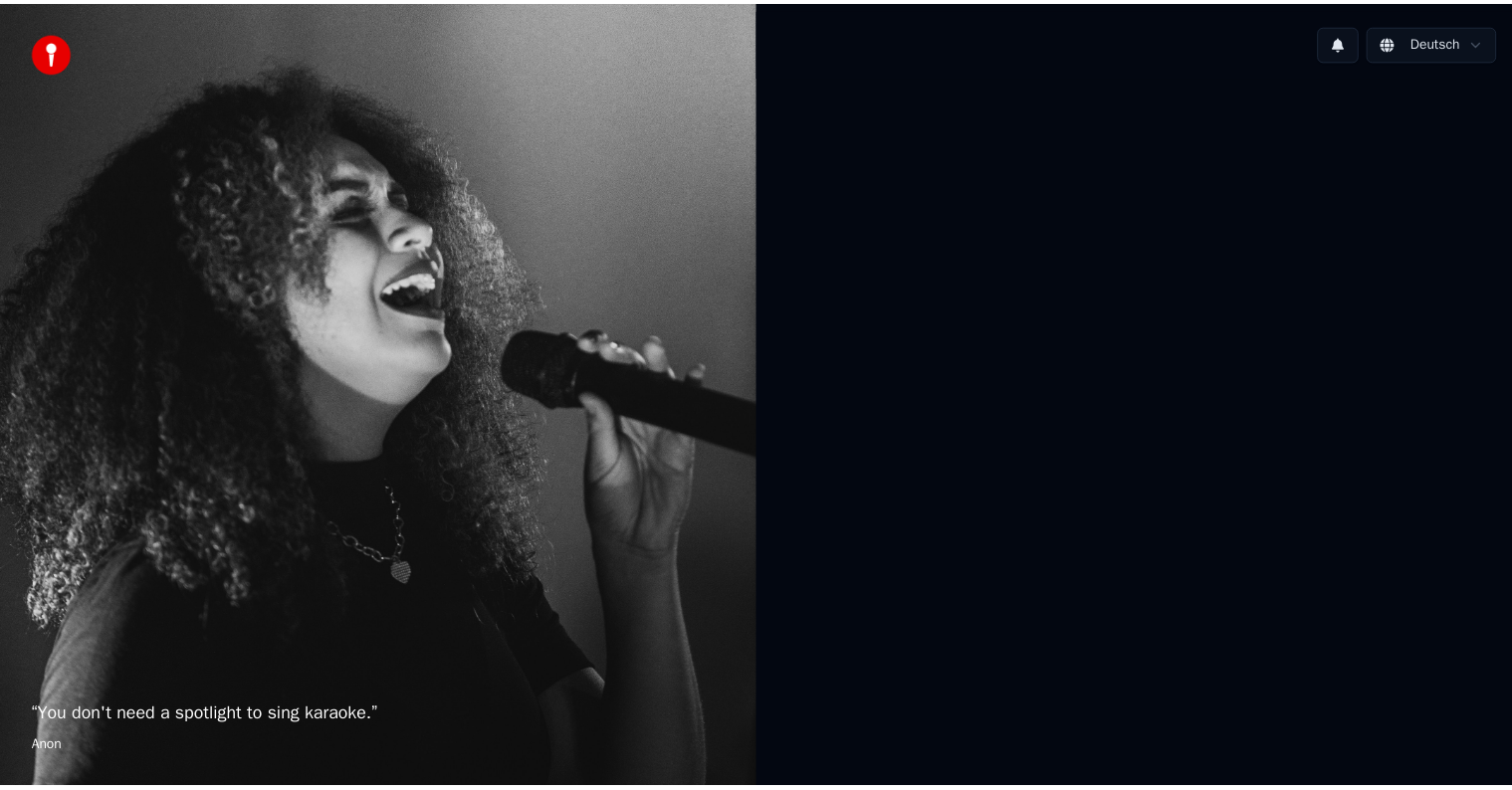 scroll, scrollTop: 0, scrollLeft: 0, axis: both 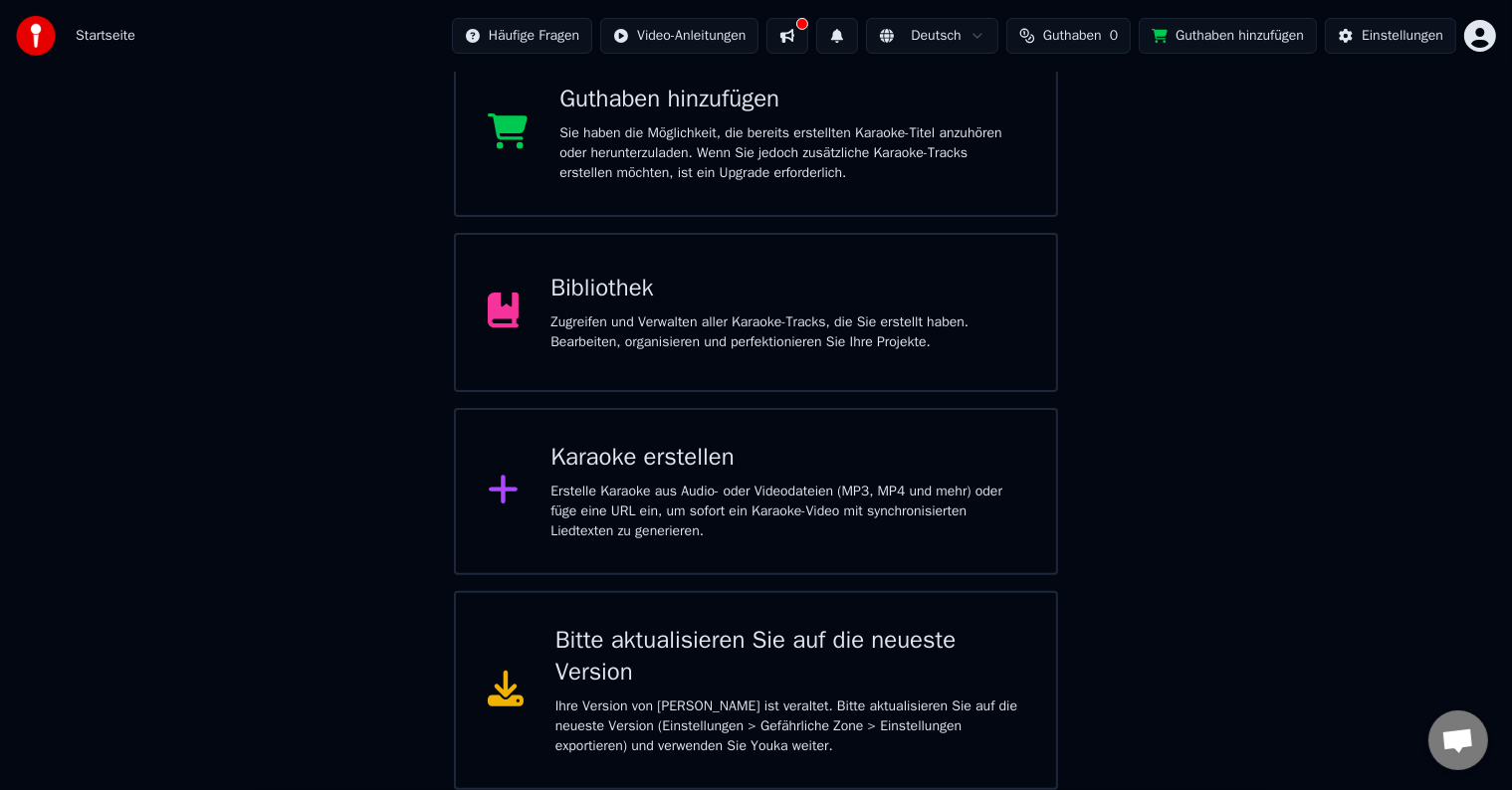 click on "Erstelle Karaoke aus Audio- oder Videodateien (MP3, MP4 und mehr) oder füge eine URL ein, um sofort ein Karaoke-Video mit synchronisierten Liedtexten zu generieren." at bounding box center (787, 511) 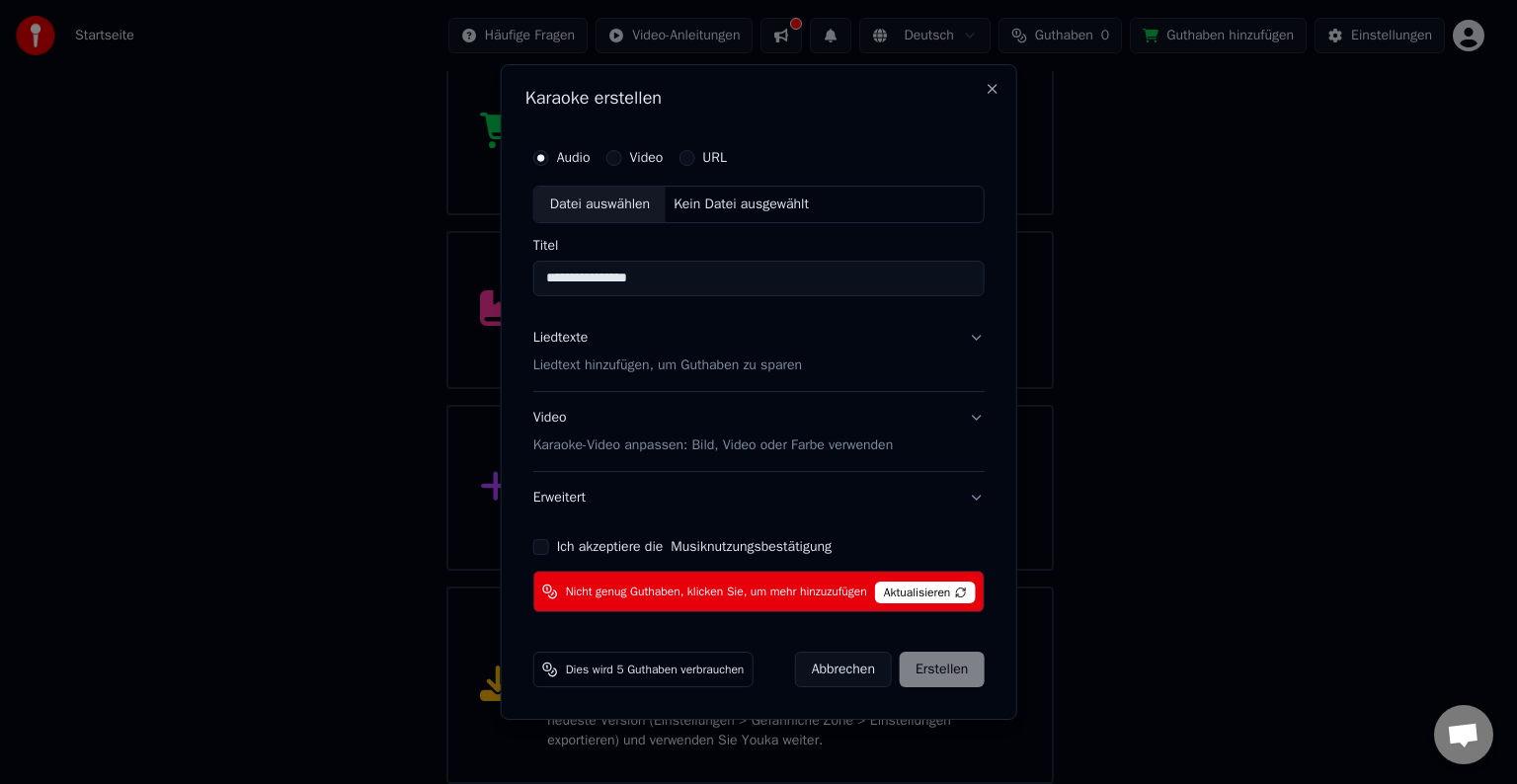 click on "Ich akzeptiere die   Musiknutzungsbestätigung" at bounding box center [541, 547] 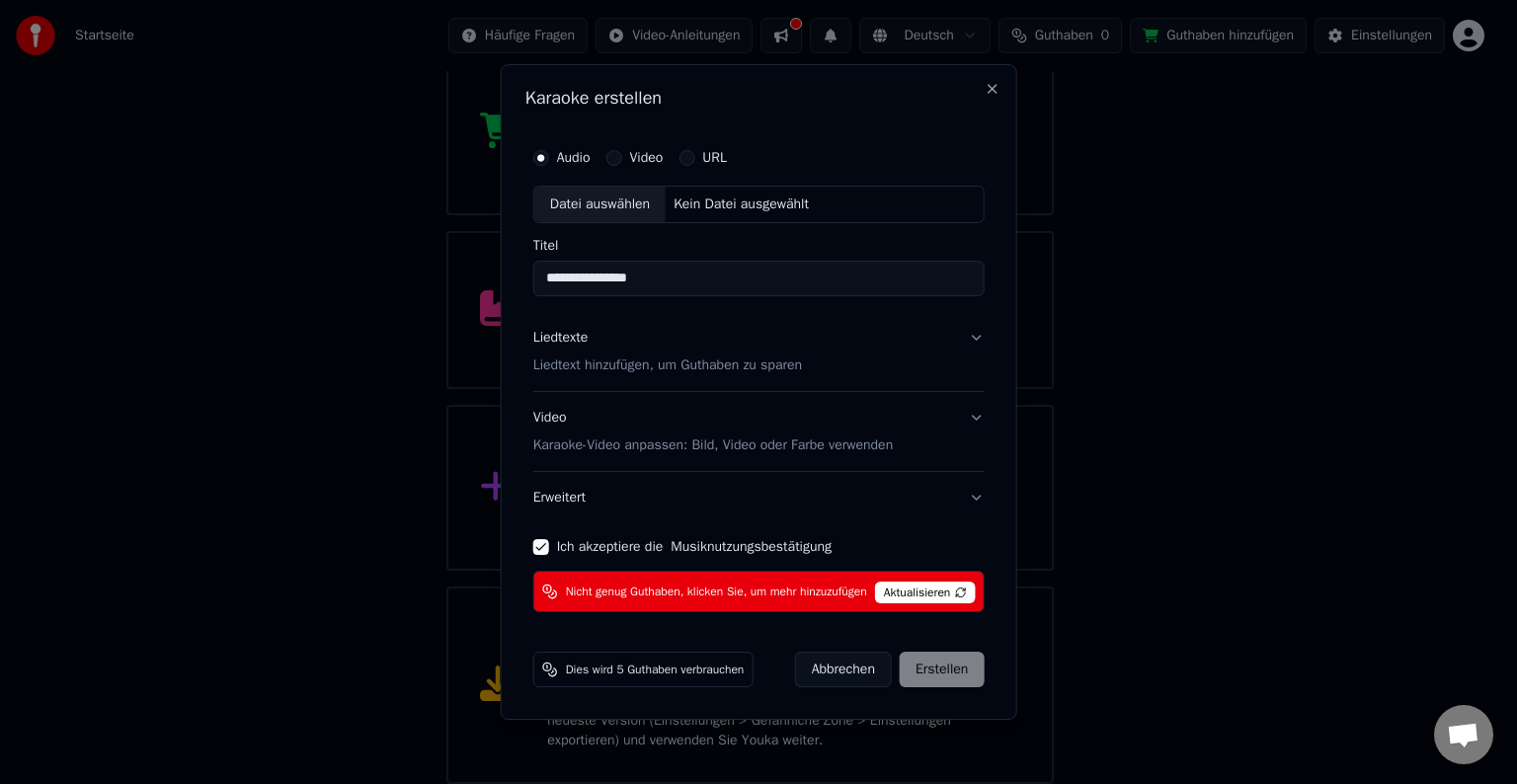 click on "Datei auswählen" at bounding box center (599, 204) 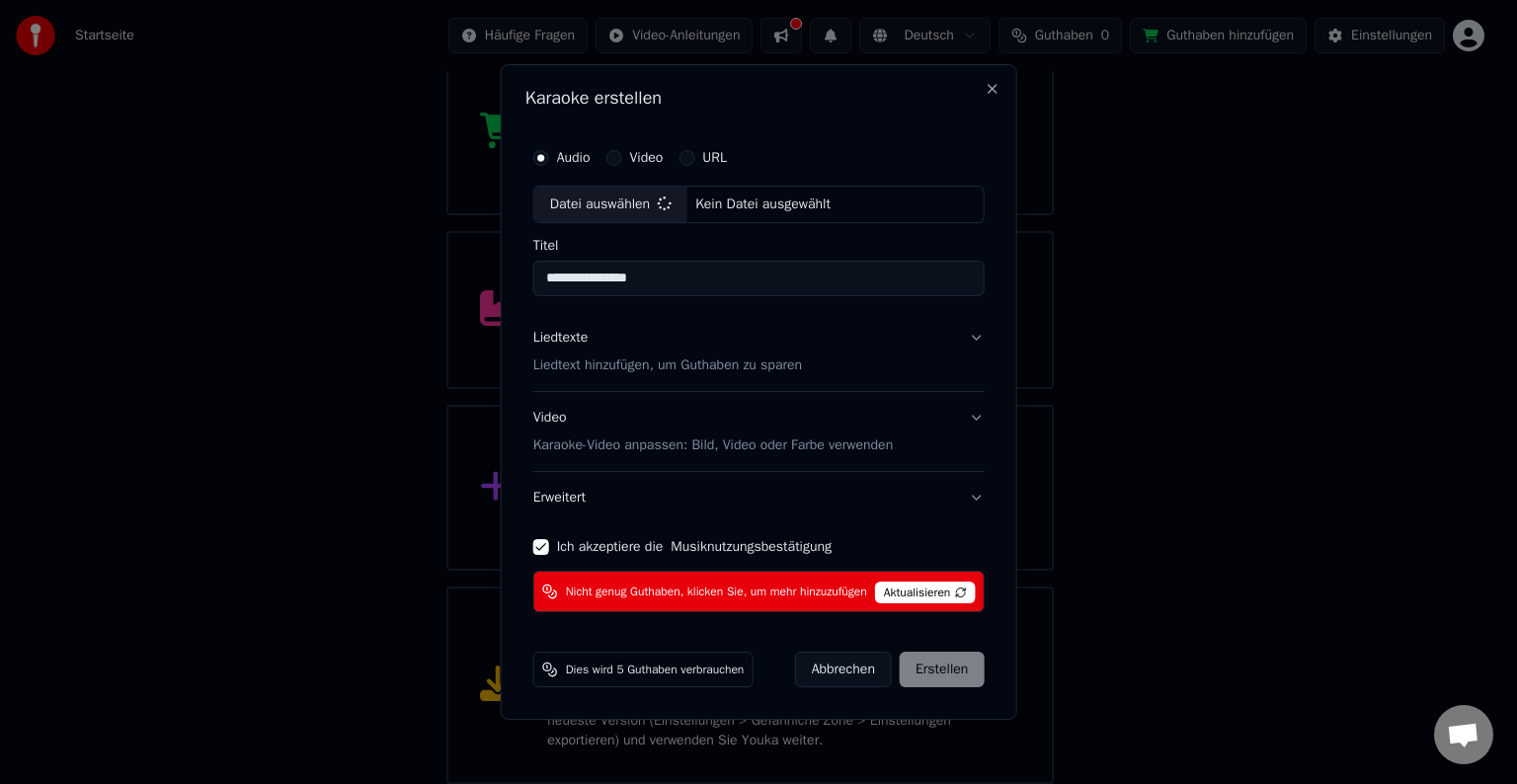 type on "**********" 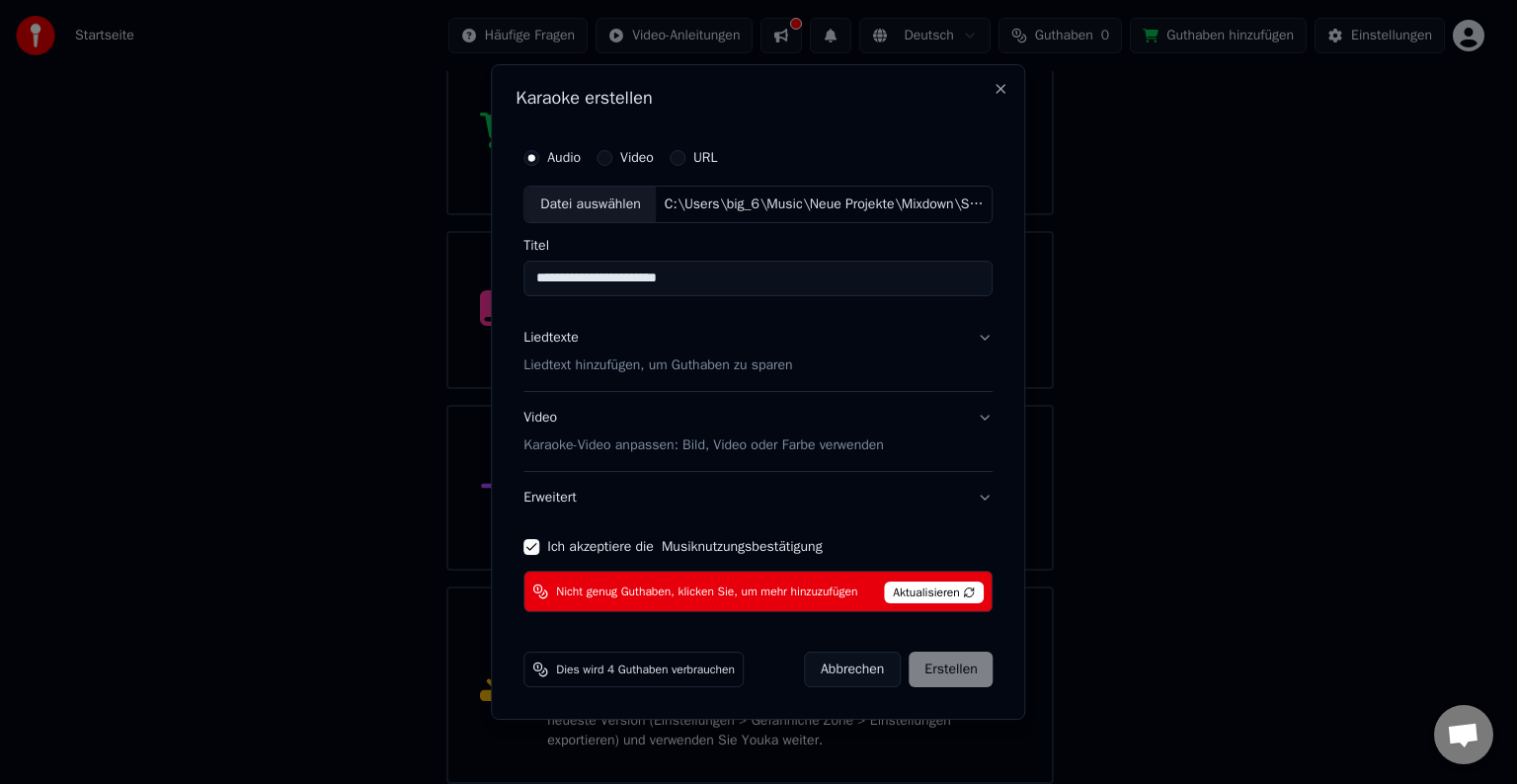 click on "C:\Users\big_6\Music\Neue Projekte\Mixdown\Sie liebt den DJ [PERSON_NAME].mp3" at bounding box center (825, 204) 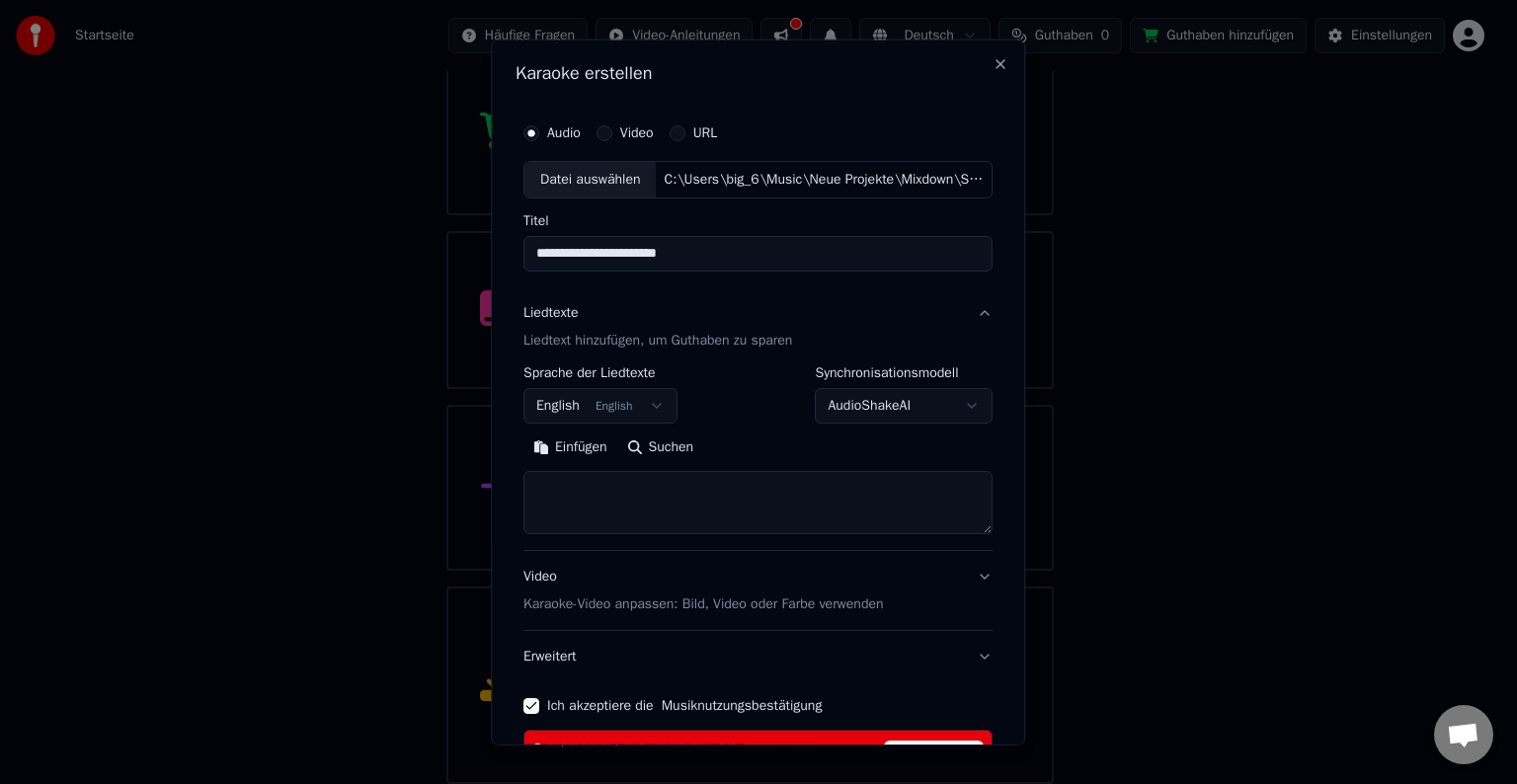 click on "English English" at bounding box center (600, 406) 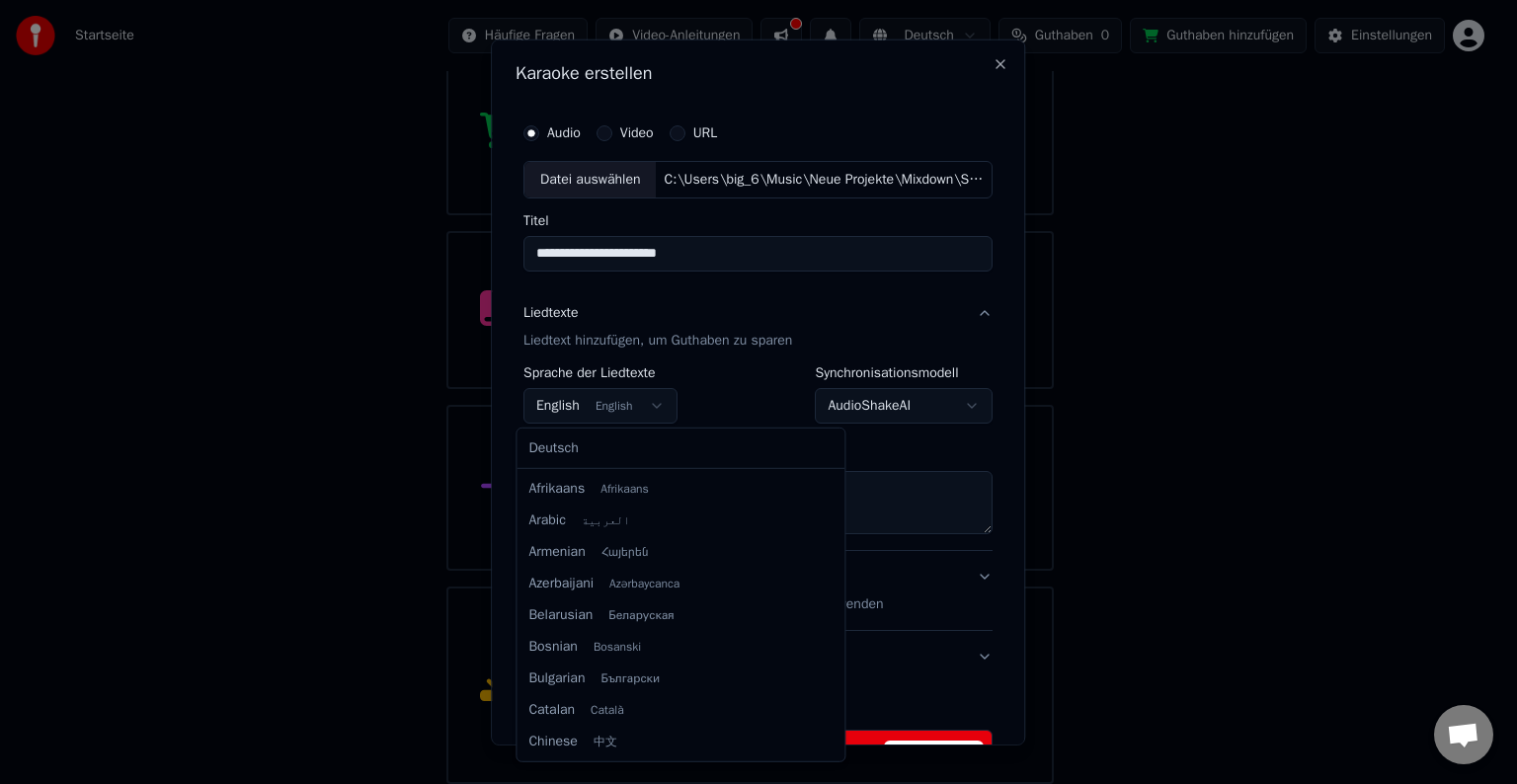 scroll, scrollTop: 158, scrollLeft: 0, axis: vertical 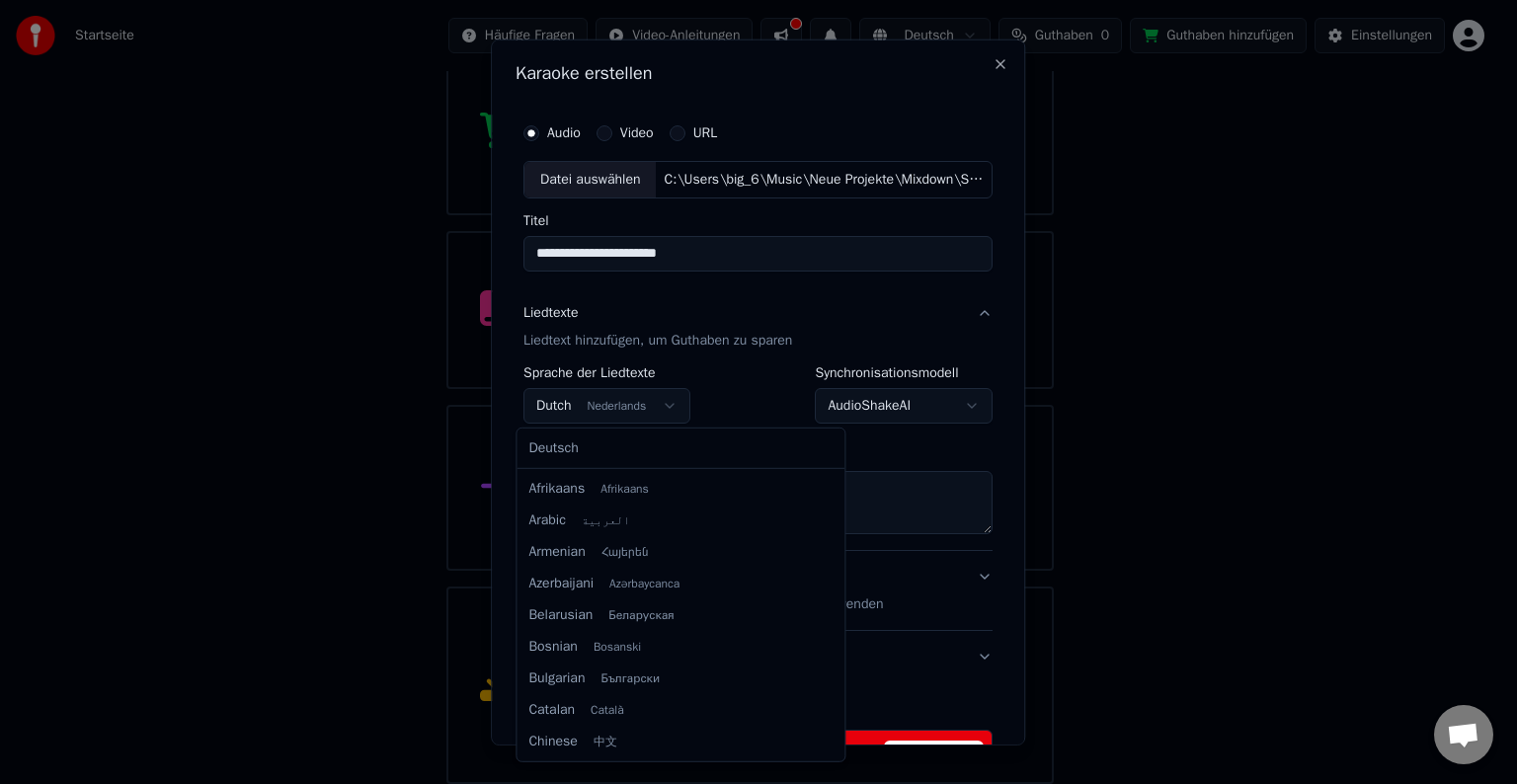 click on "**********" at bounding box center (750, 203) 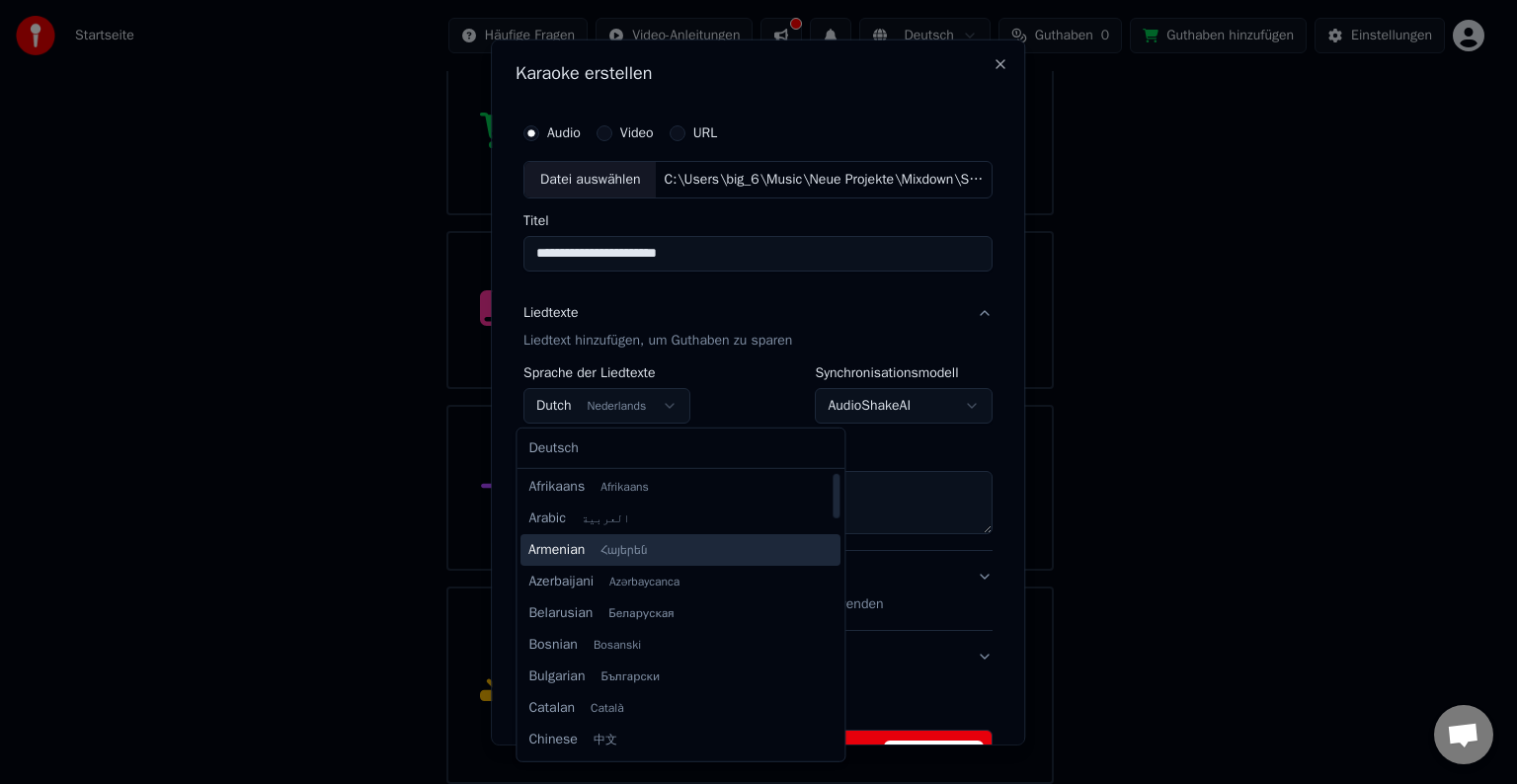 scroll, scrollTop: 0, scrollLeft: 0, axis: both 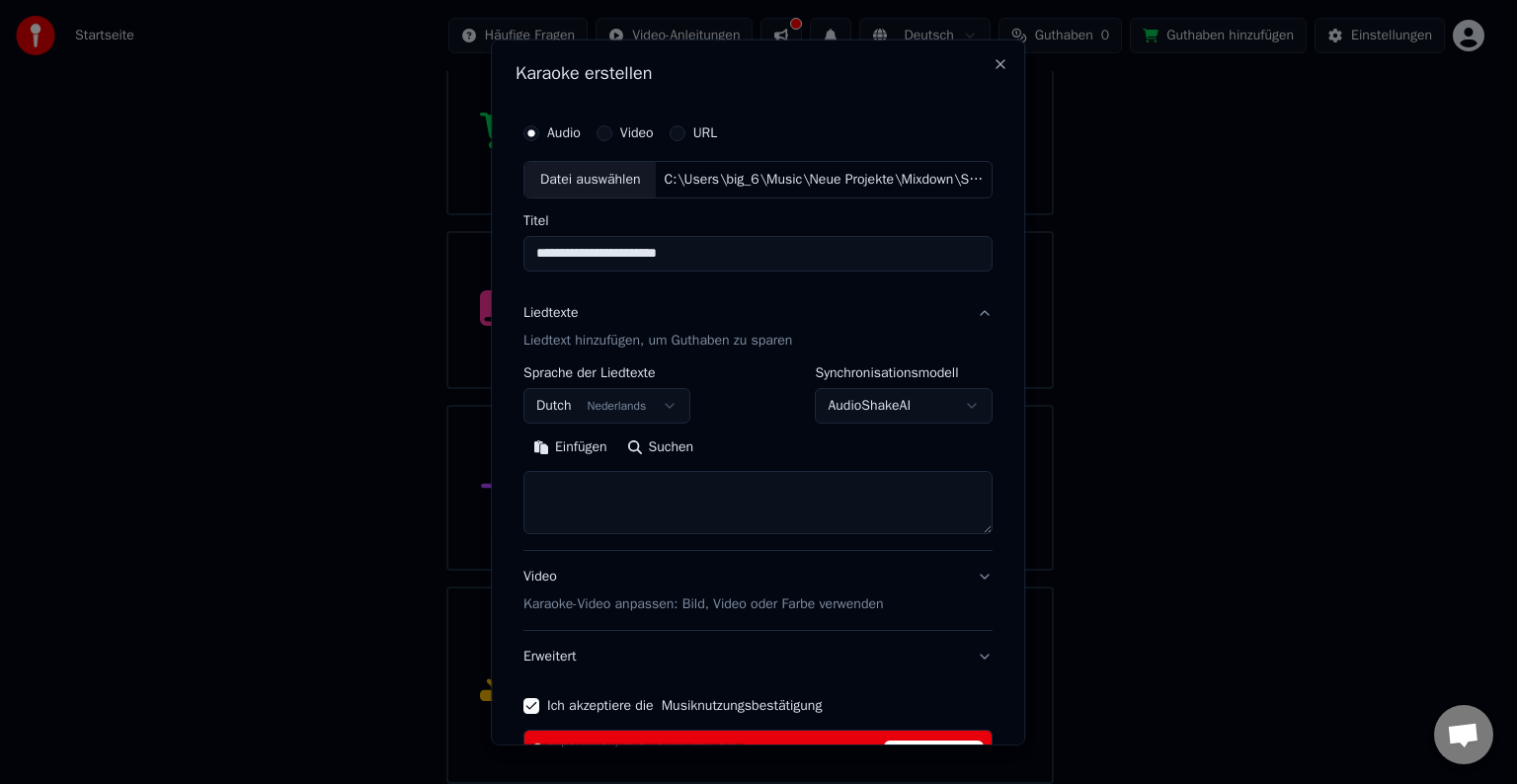 click on "**********" at bounding box center [750, 203] 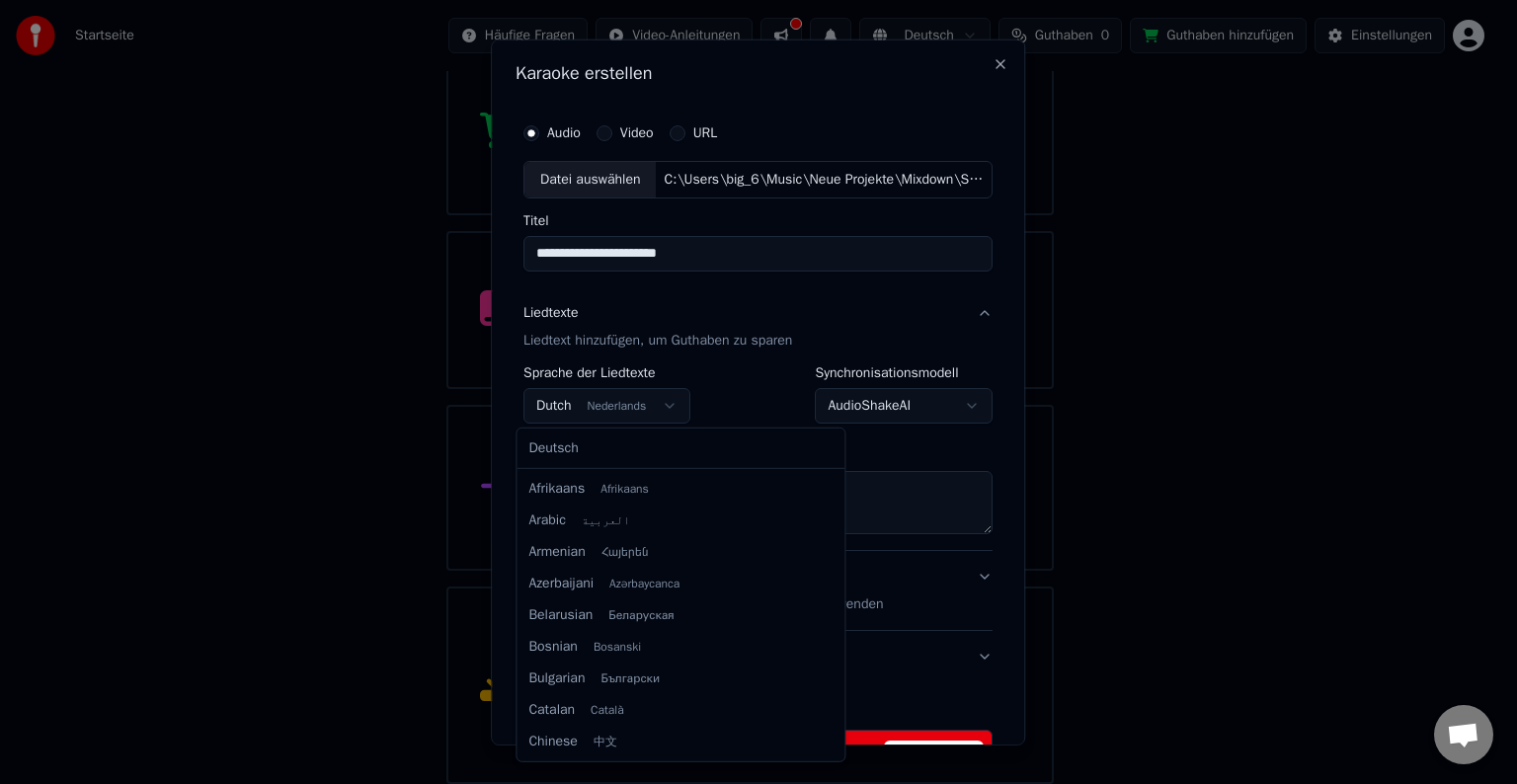 click on "**********" at bounding box center [750, 203] 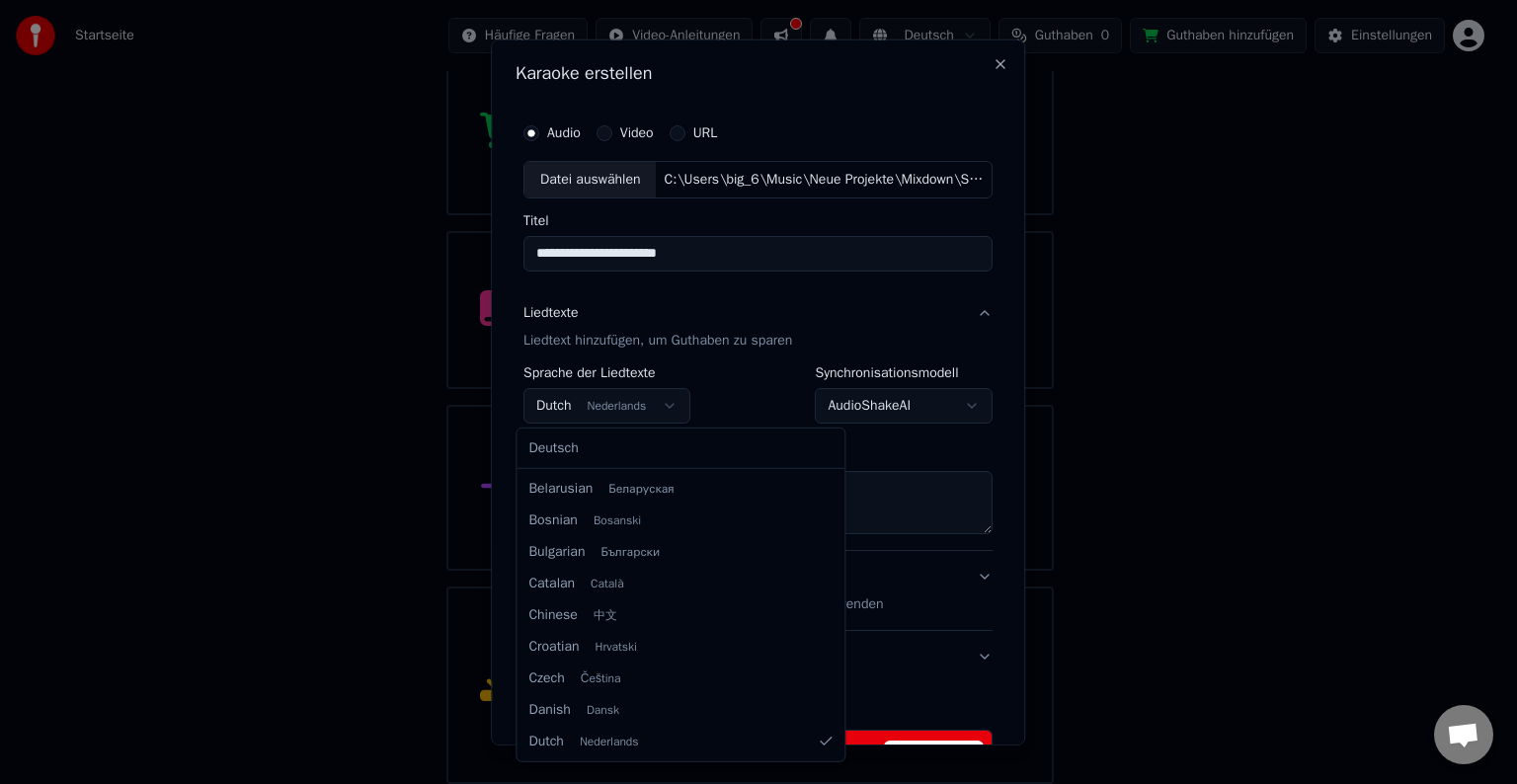 select on "**" 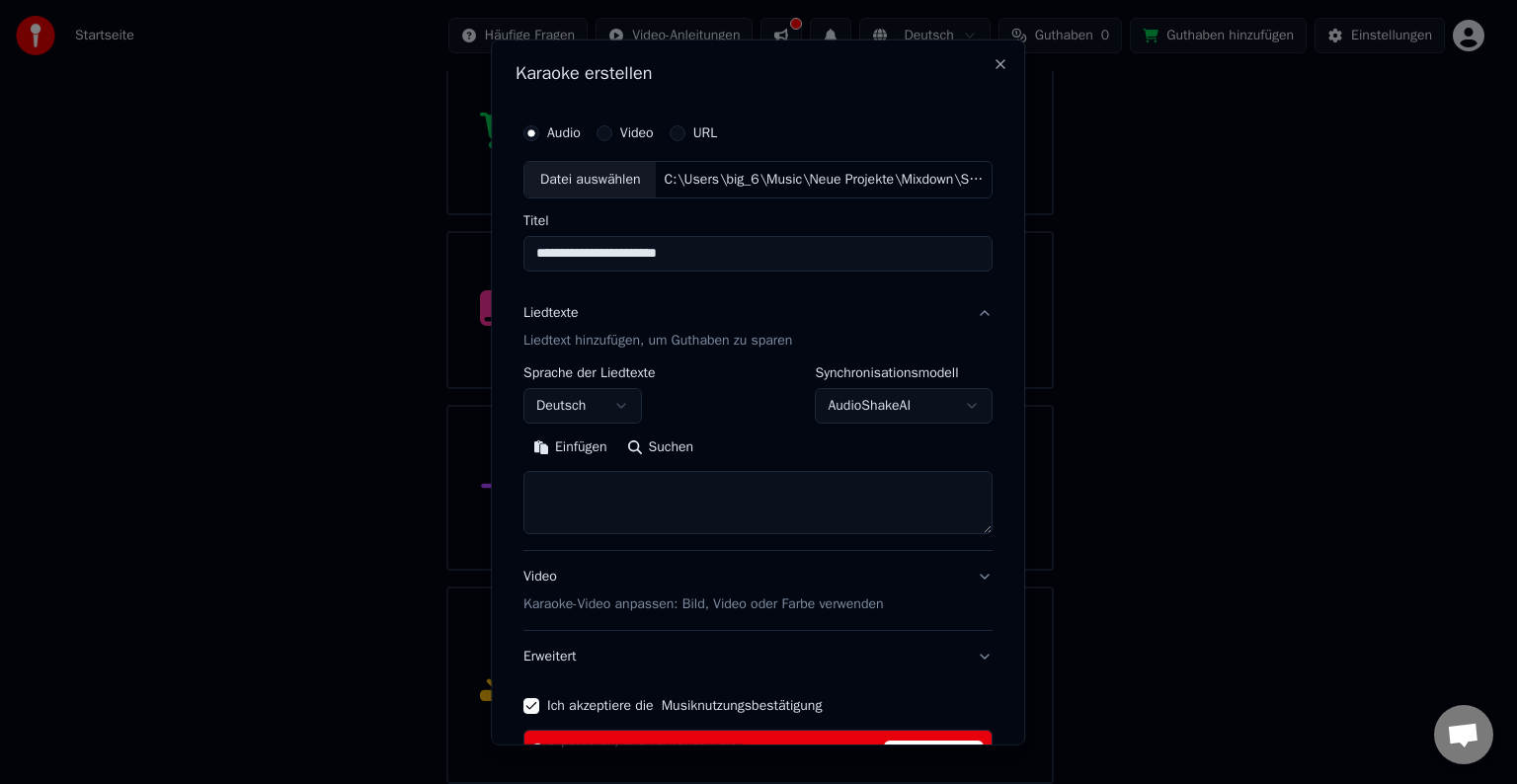 click on "Einfügen" at bounding box center [570, 447] 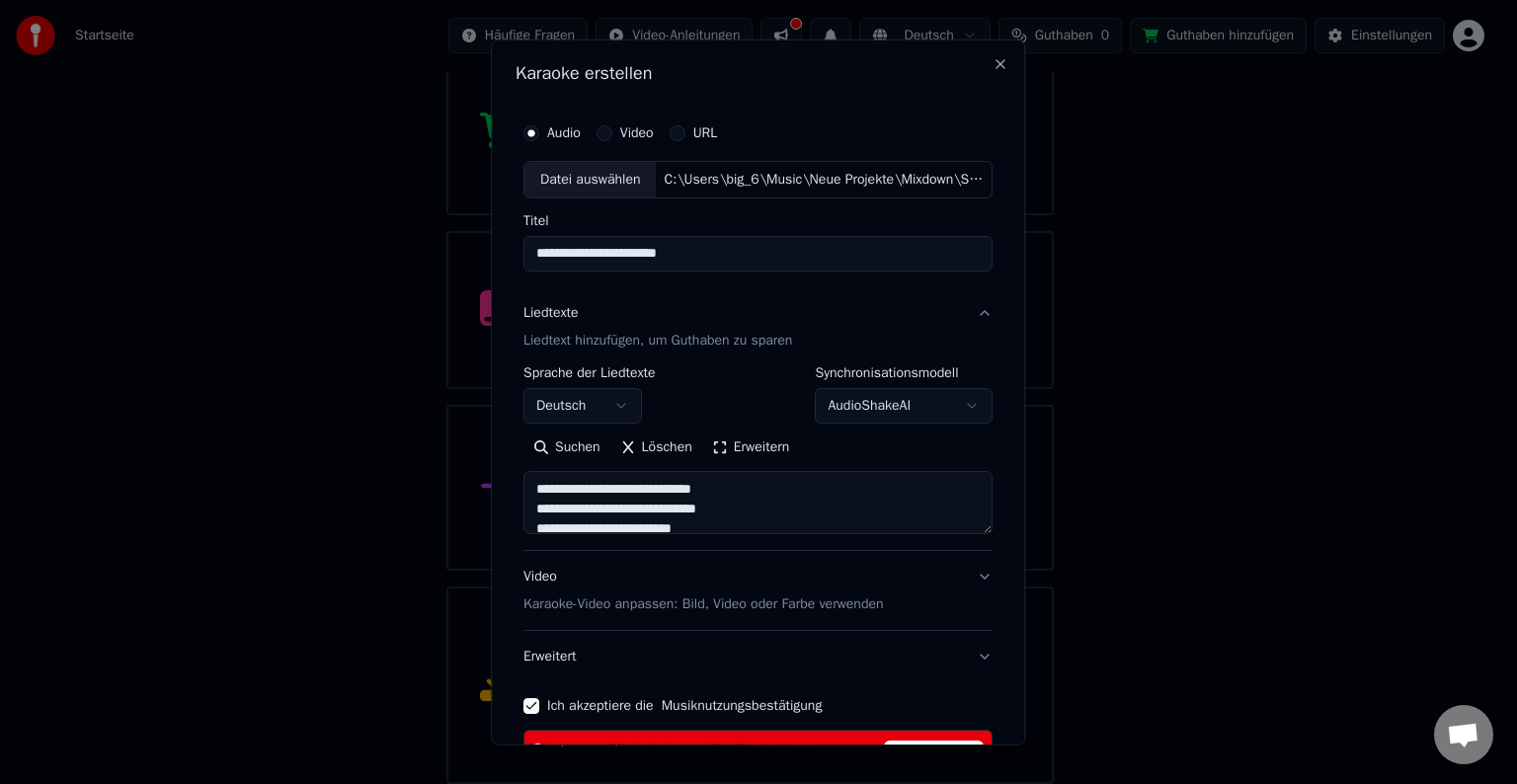 click on "Erweitern" at bounding box center [751, 447] 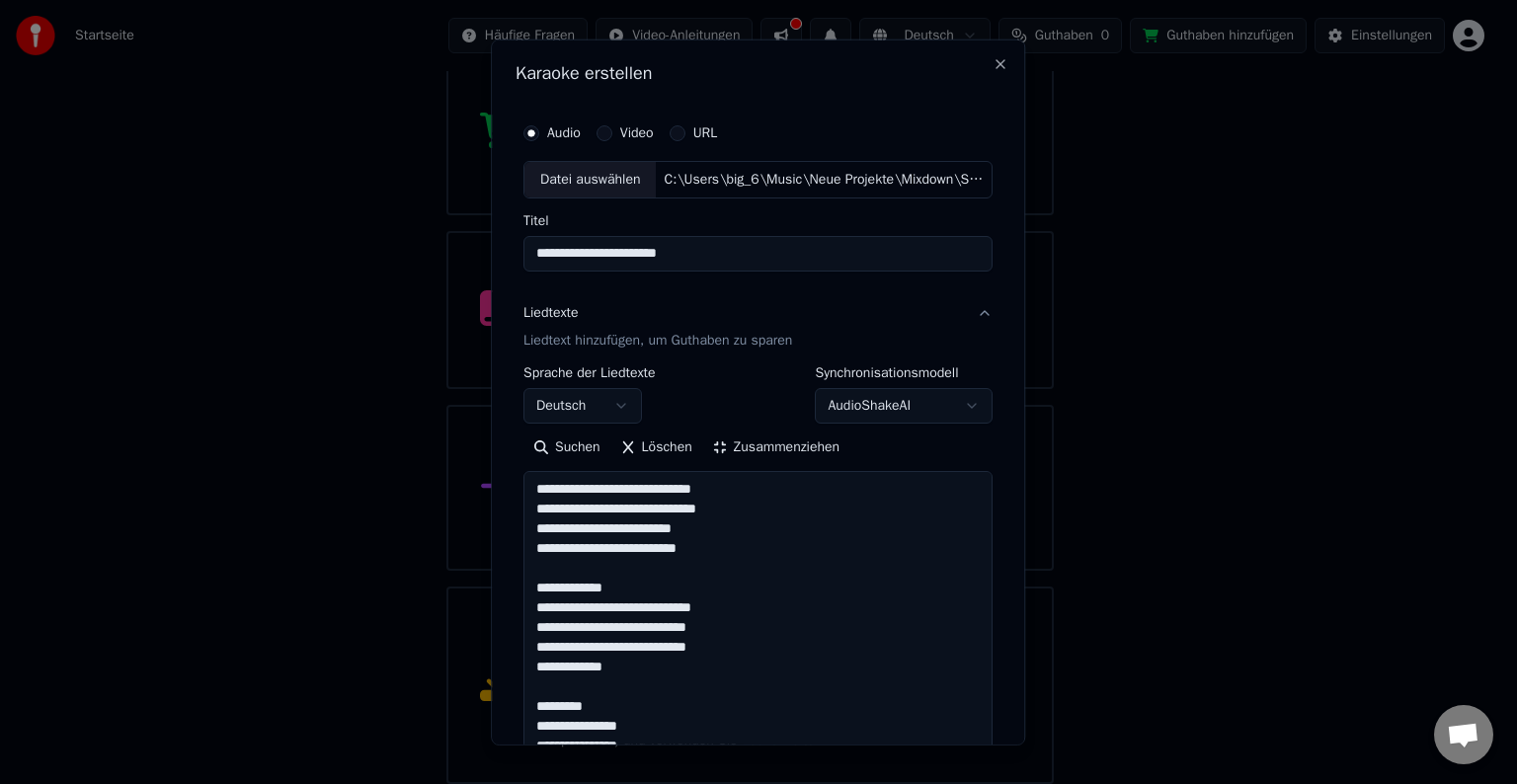 click at bounding box center [758, 1139] 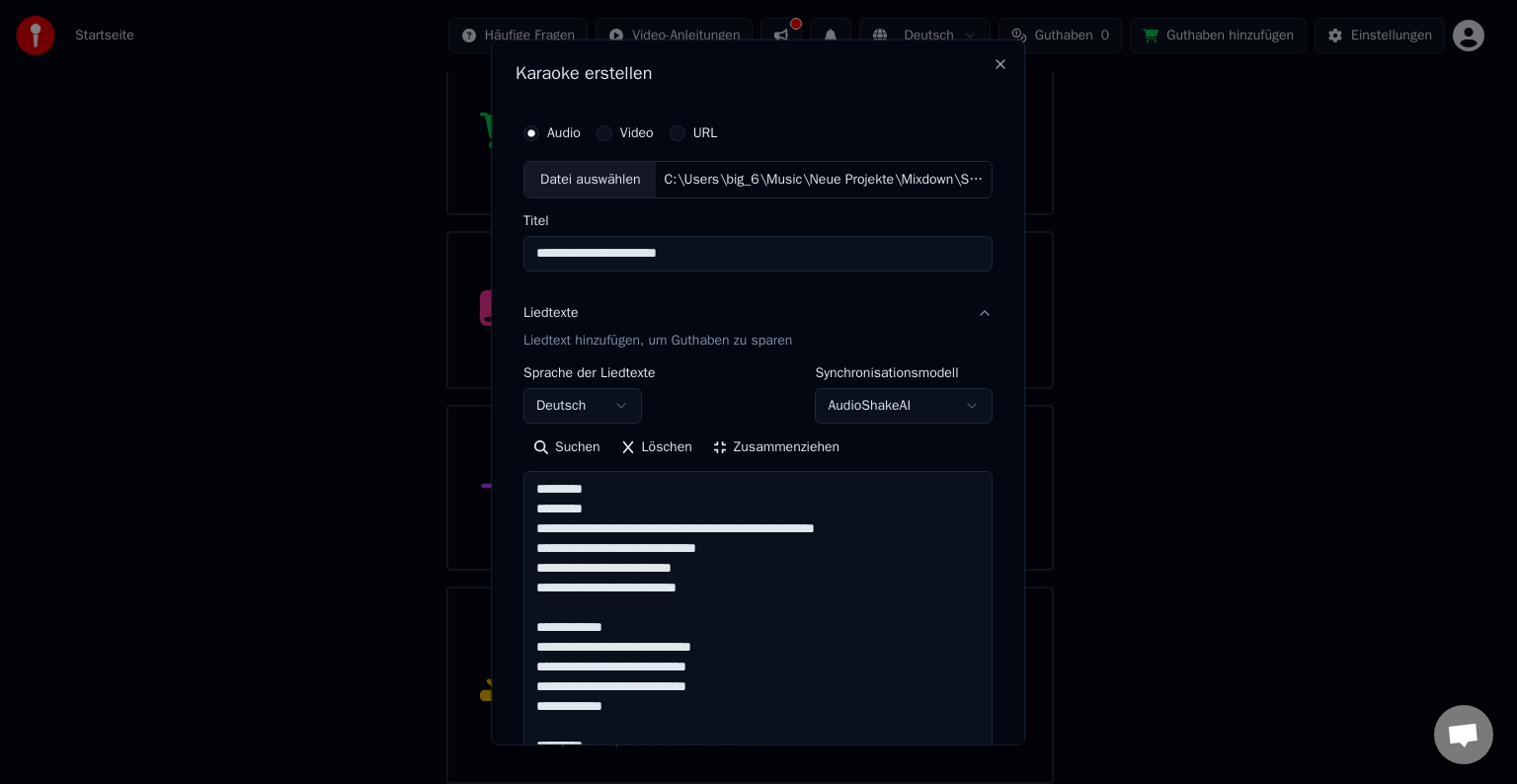 click at bounding box center (758, 1139) 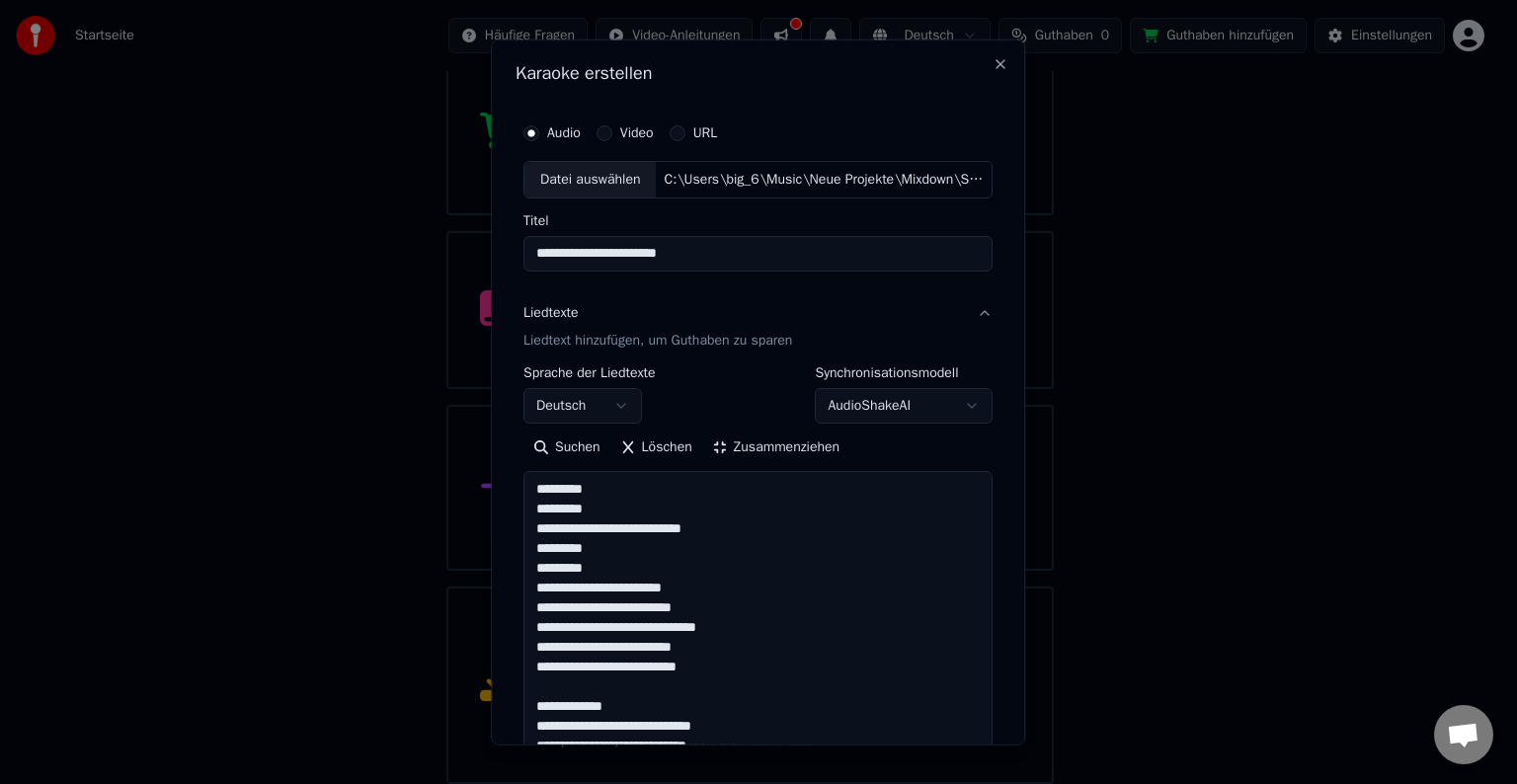 click at bounding box center [758, 1139] 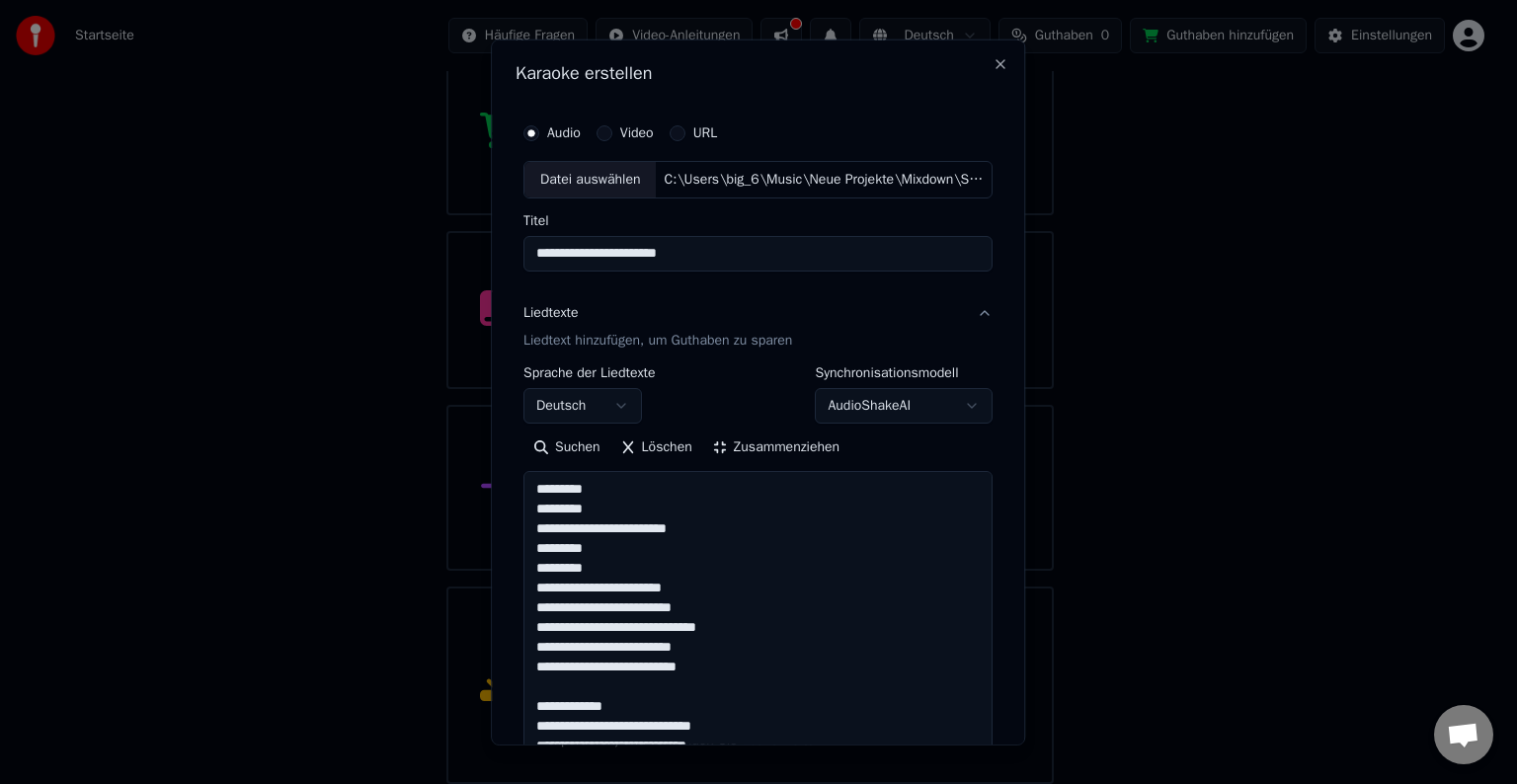 click at bounding box center (758, 1139) 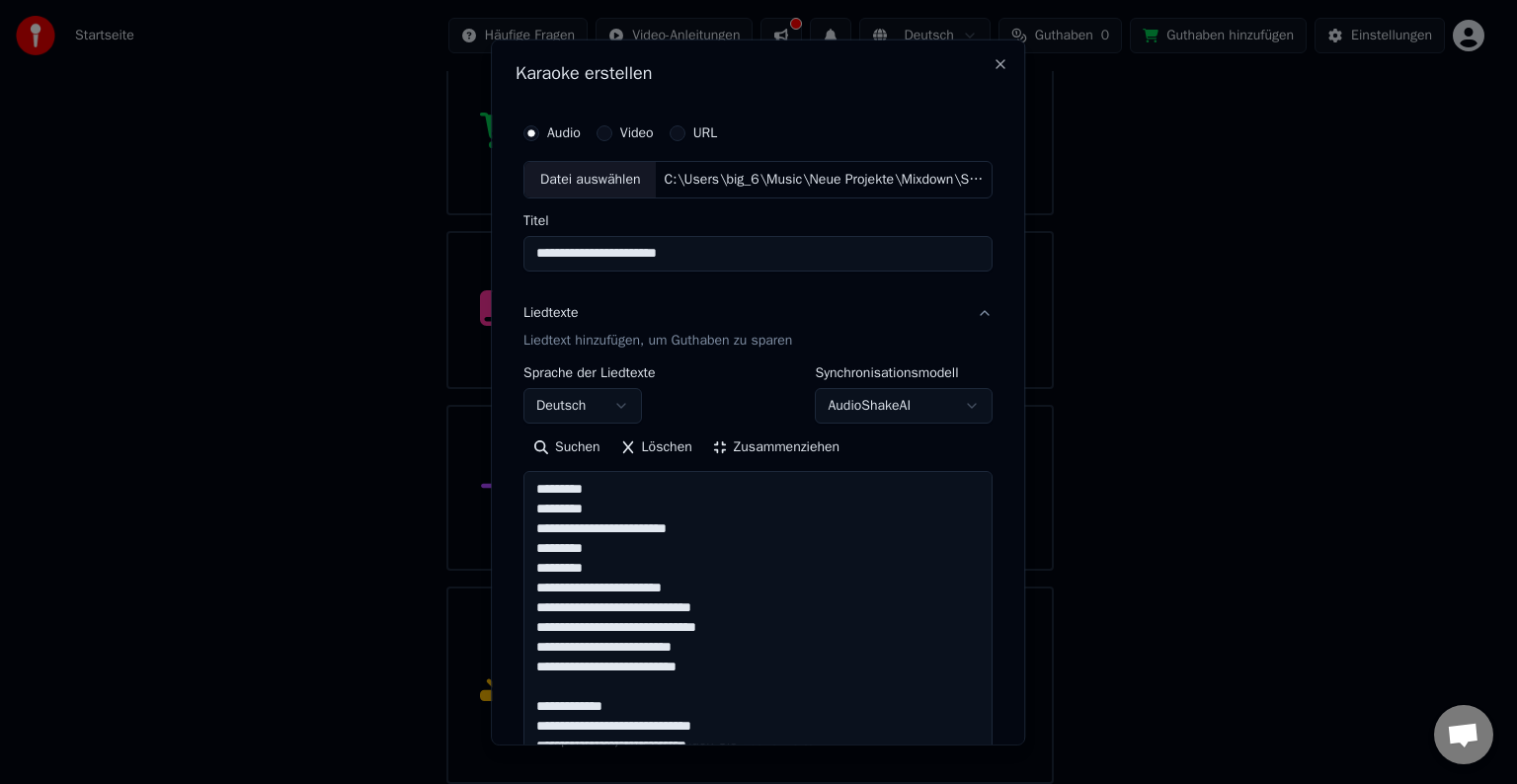 click at bounding box center (758, 1139) 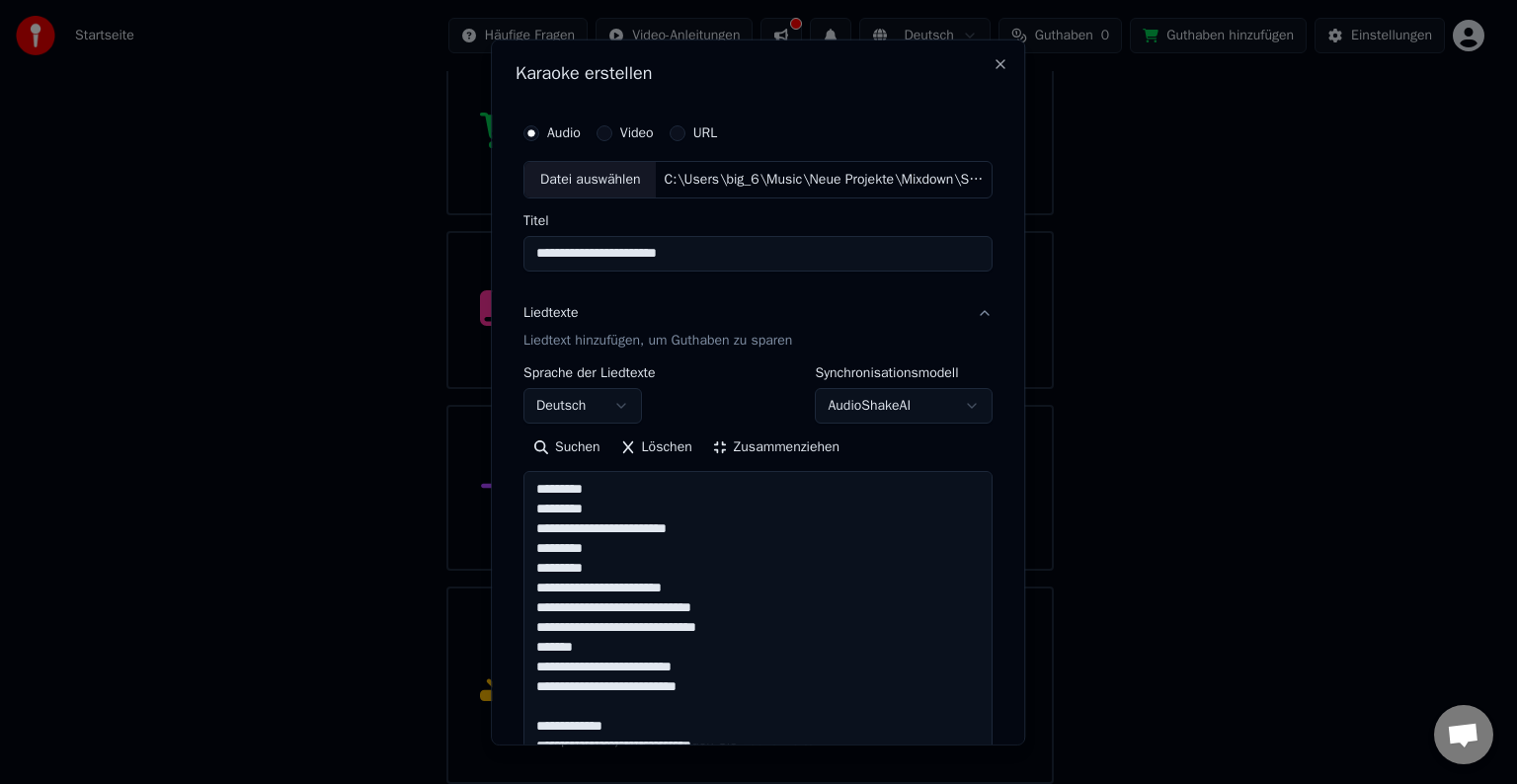 click at bounding box center (758, 1139) 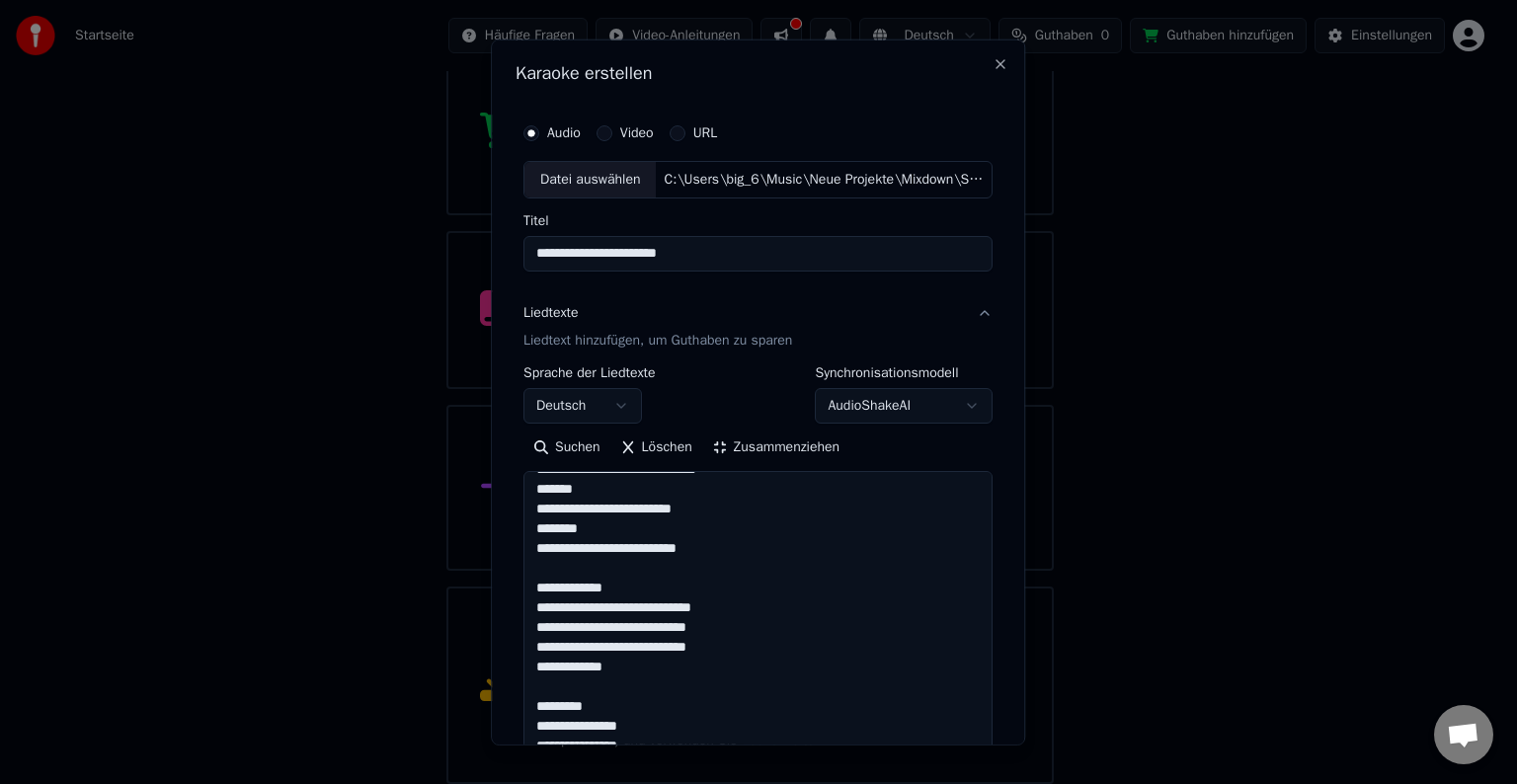 scroll, scrollTop: 159, scrollLeft: 0, axis: vertical 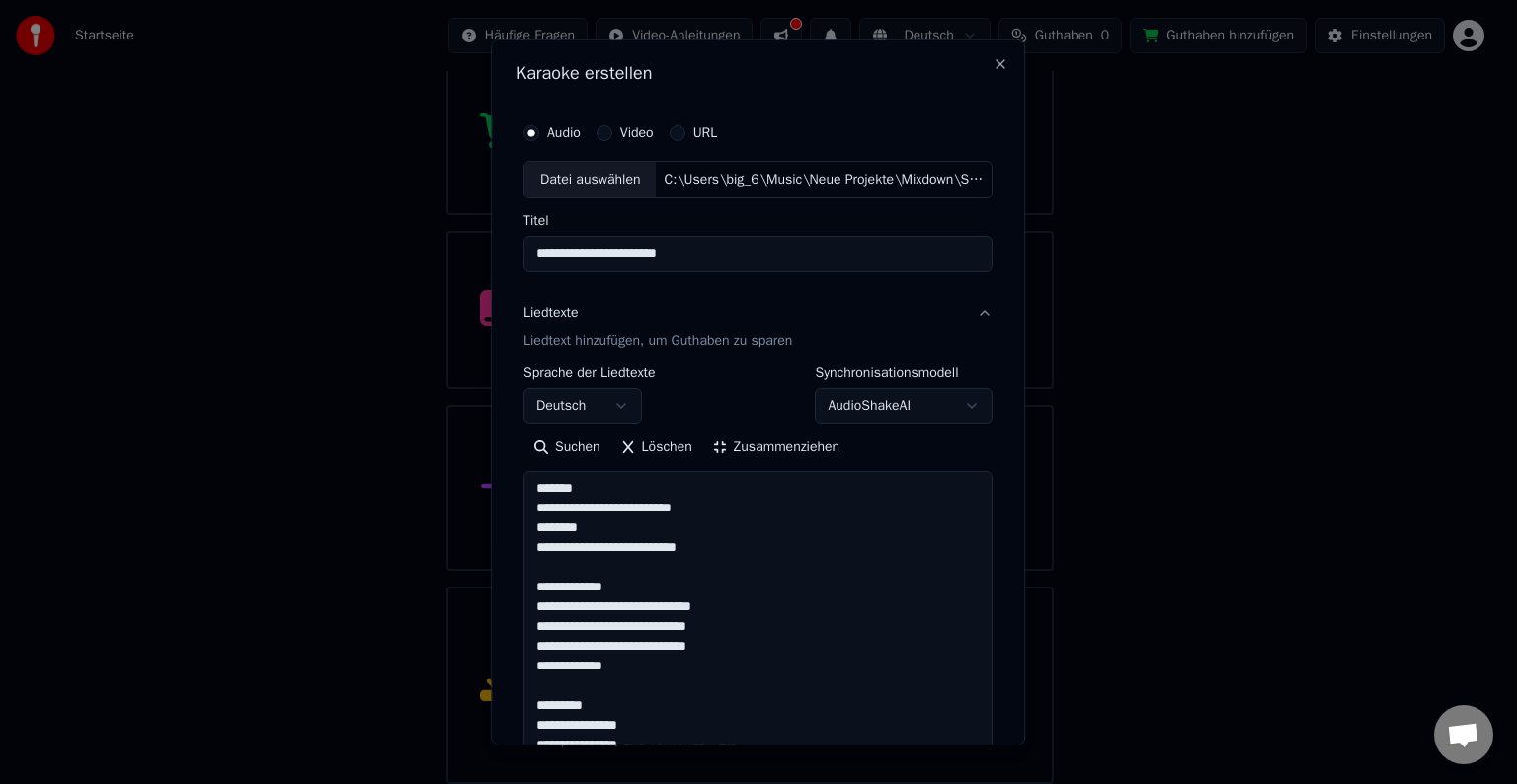 click at bounding box center (758, 1139) 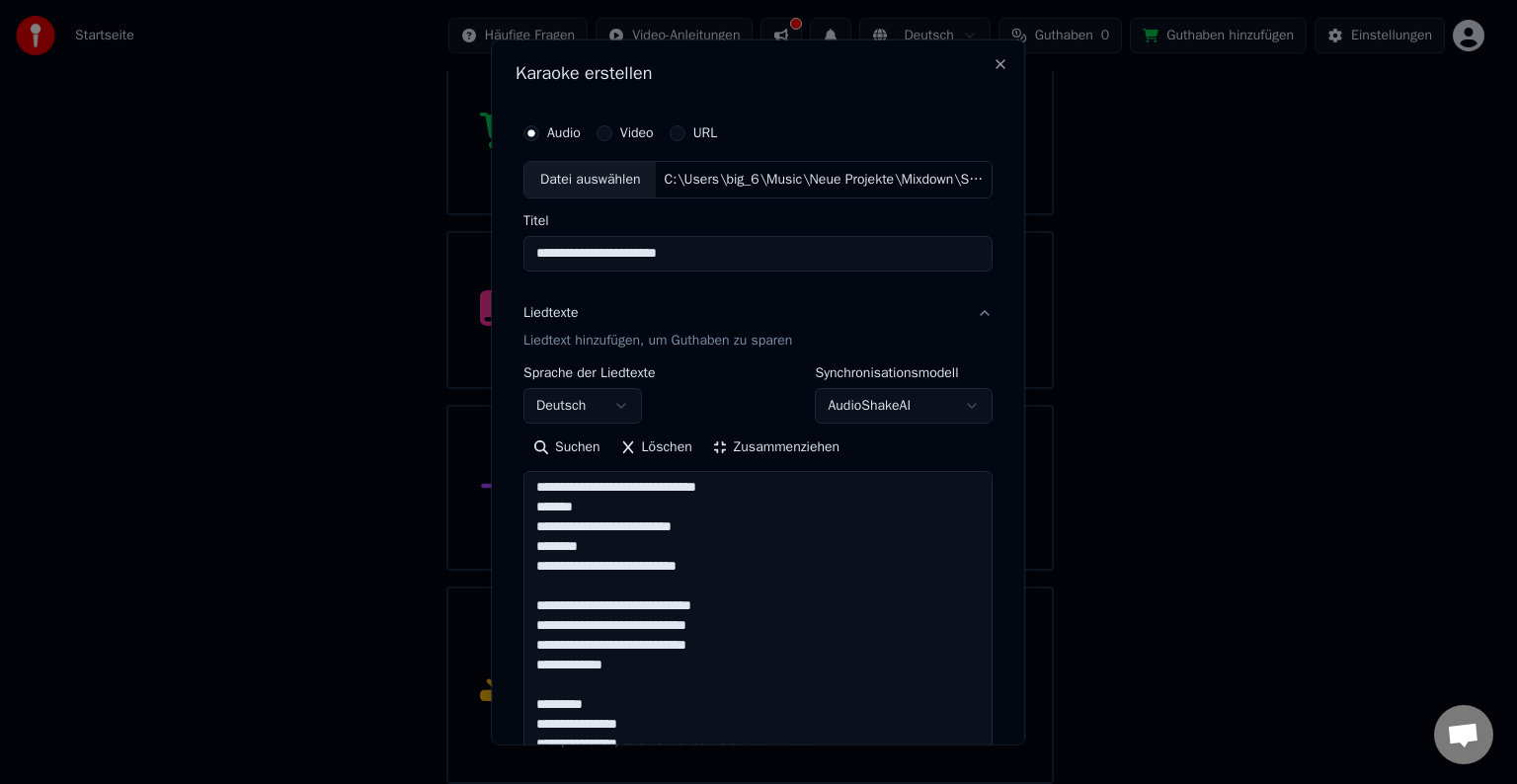 scroll, scrollTop: 139, scrollLeft: 0, axis: vertical 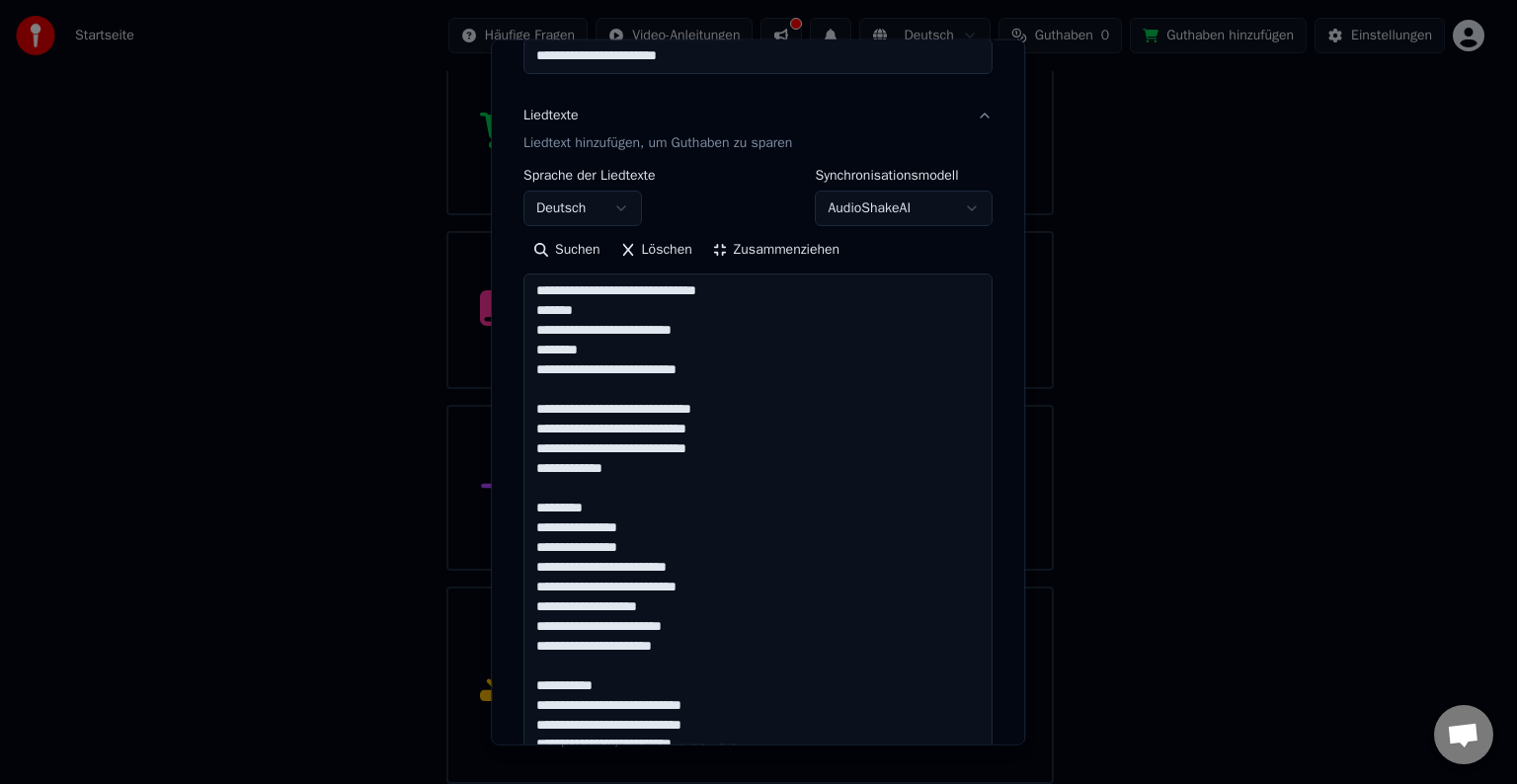 click at bounding box center [758, 942] 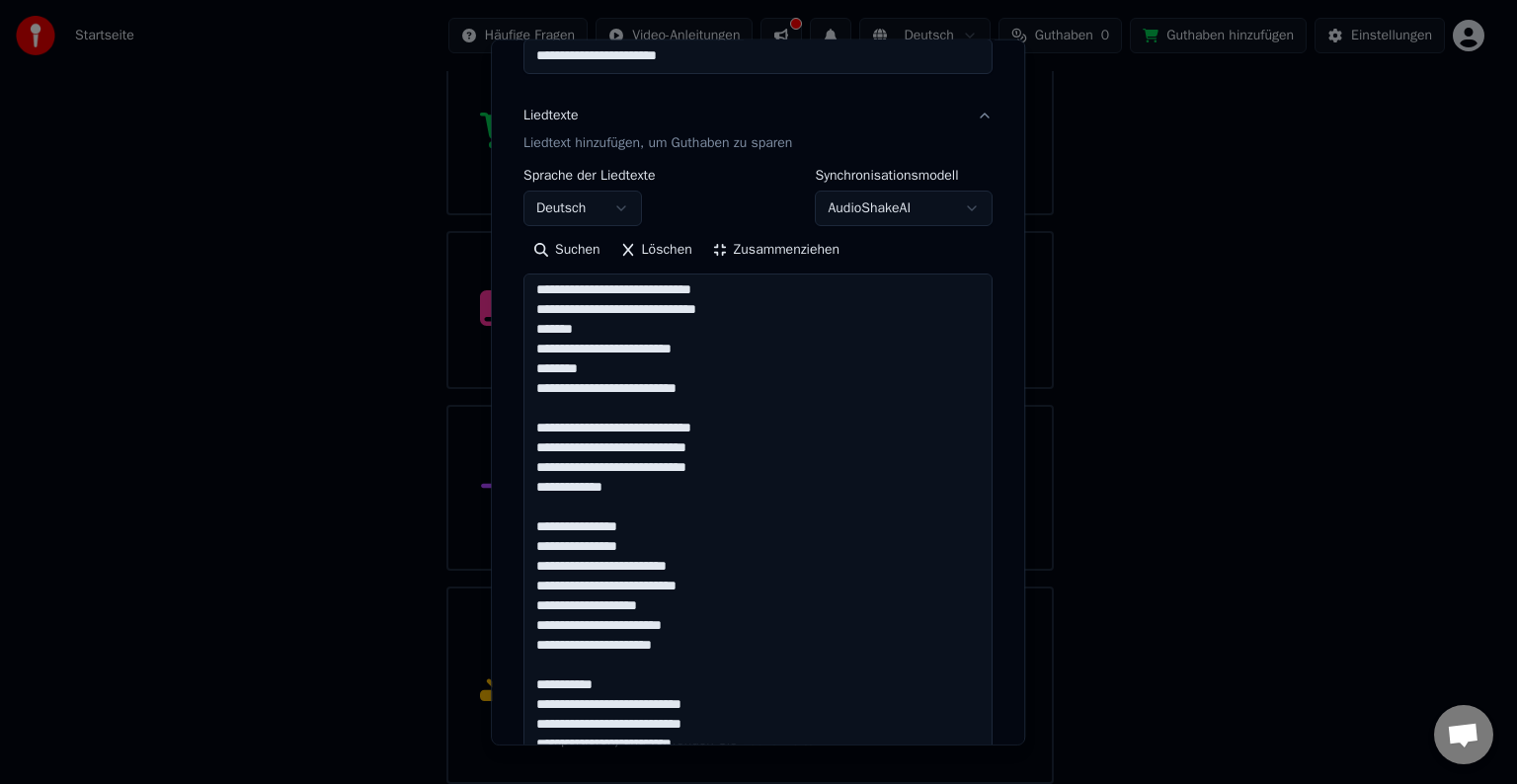 scroll, scrollTop: 119, scrollLeft: 0, axis: vertical 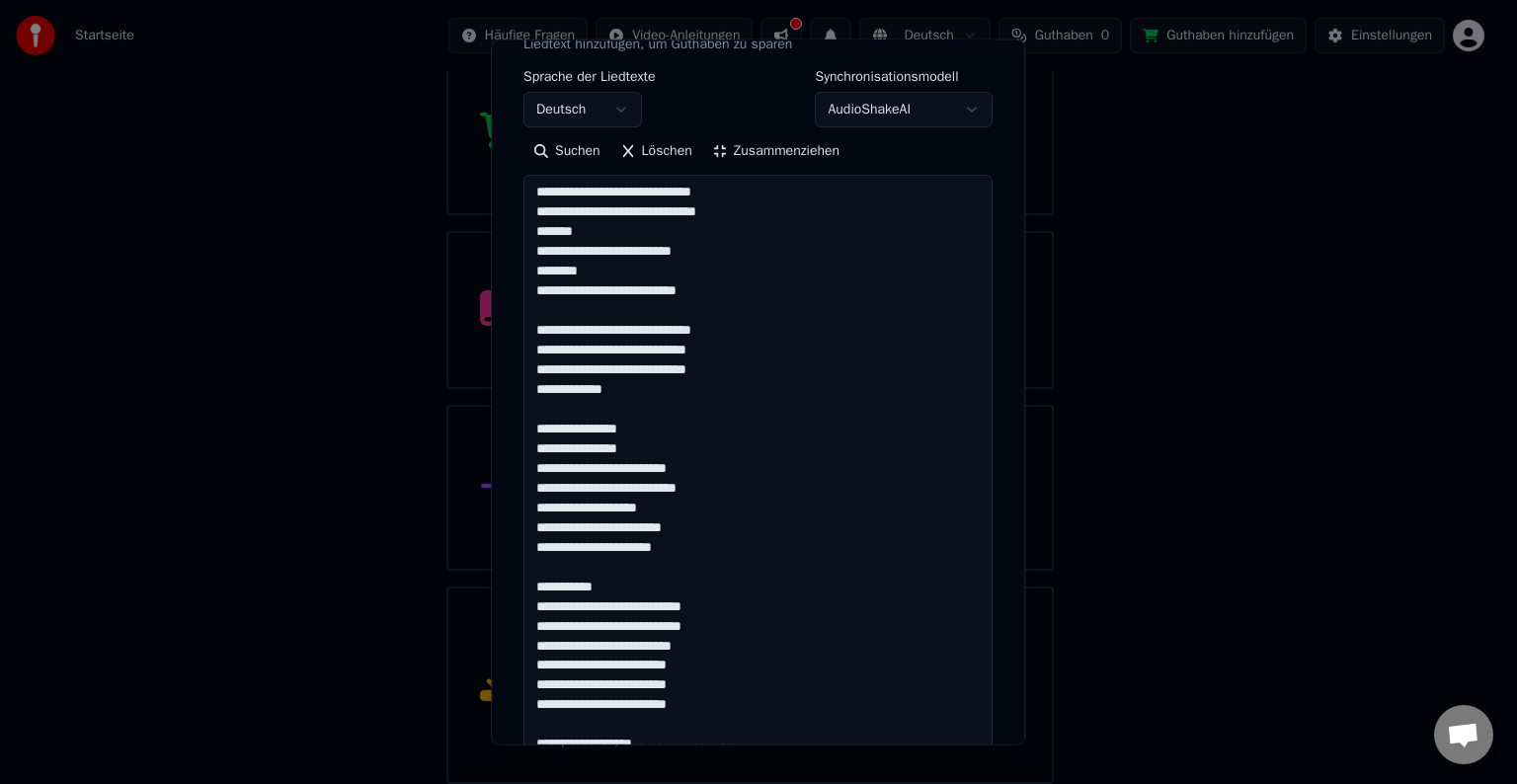 click at bounding box center [758, 843] 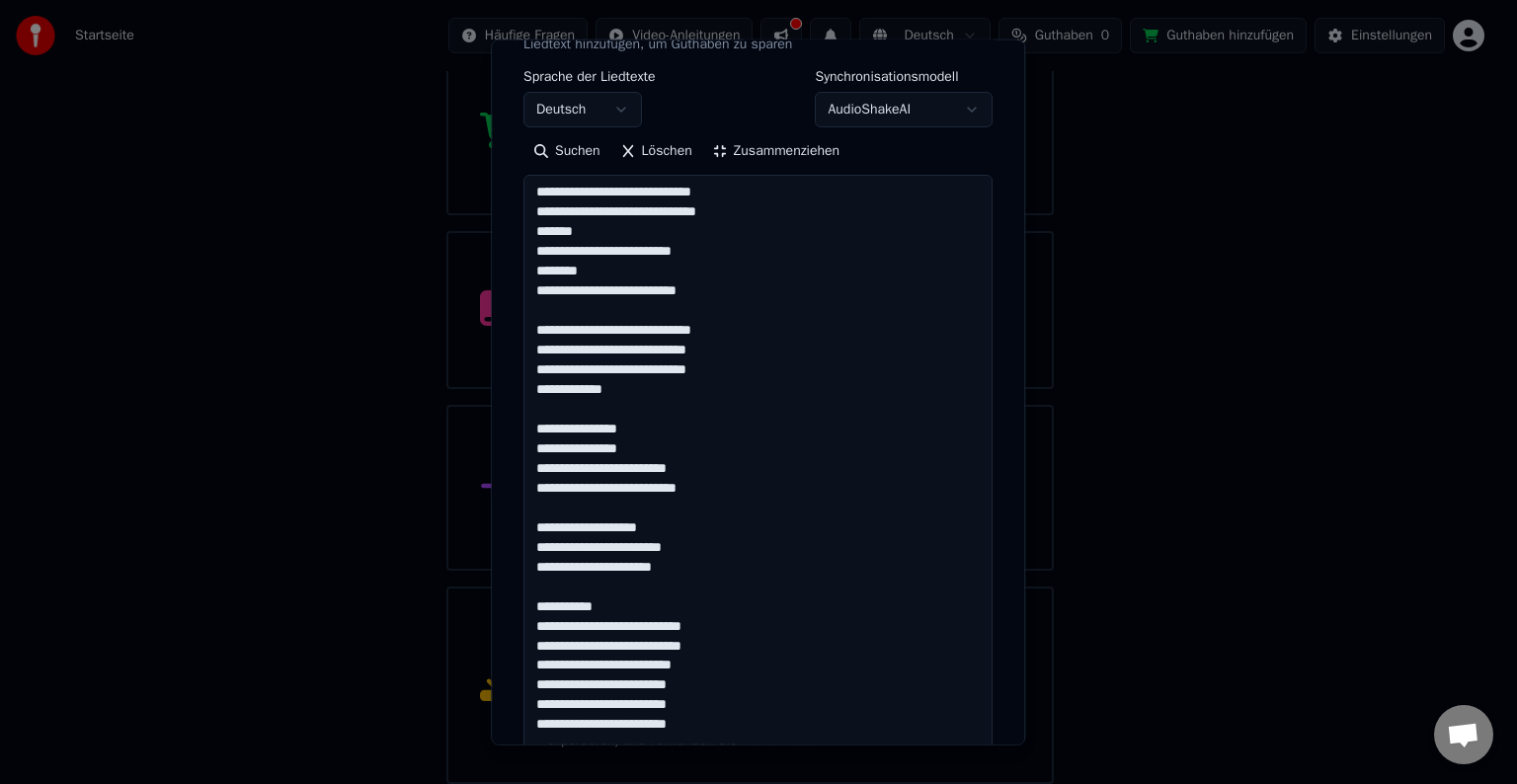 scroll, scrollTop: 139, scrollLeft: 0, axis: vertical 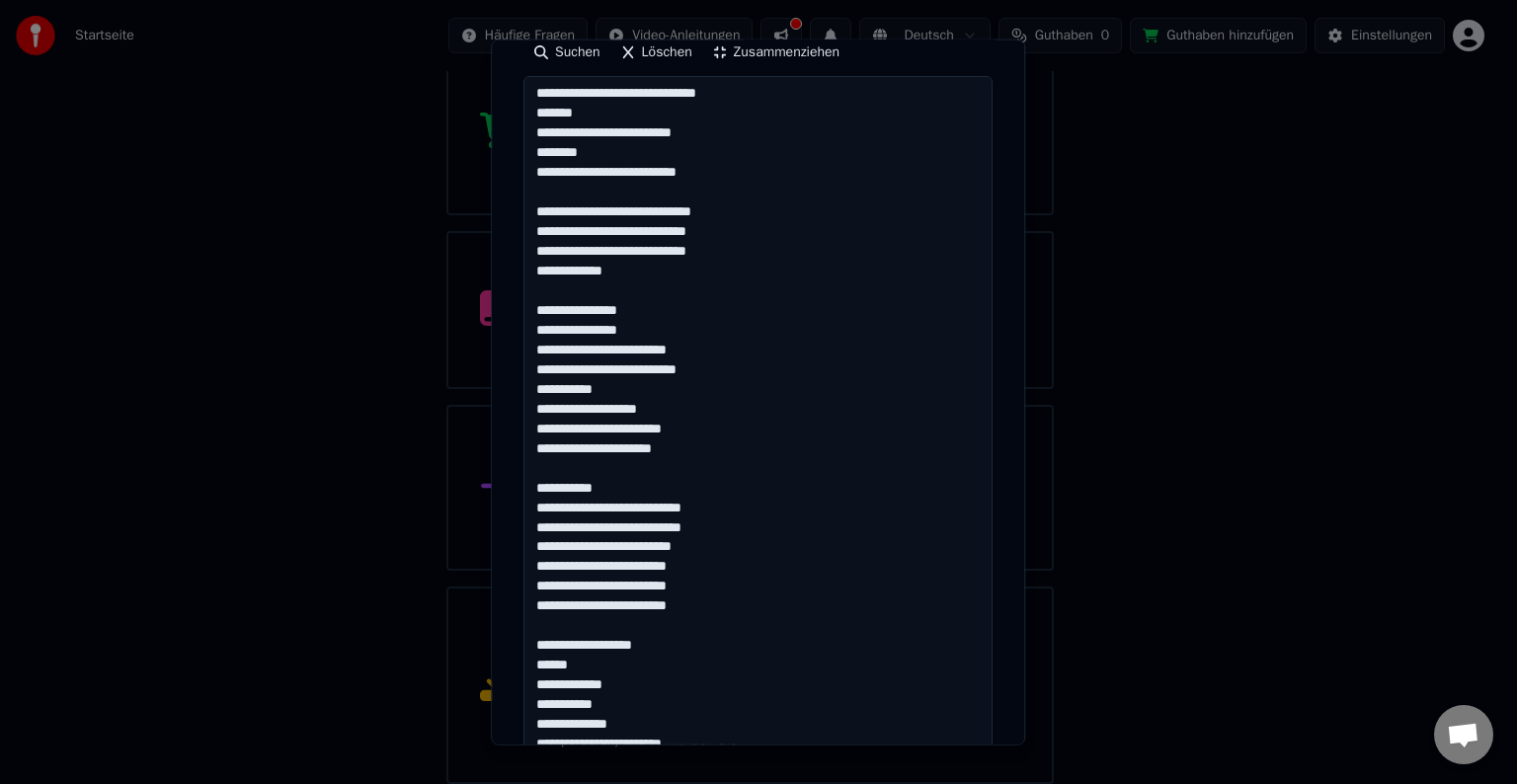 click at bounding box center [758, 745] 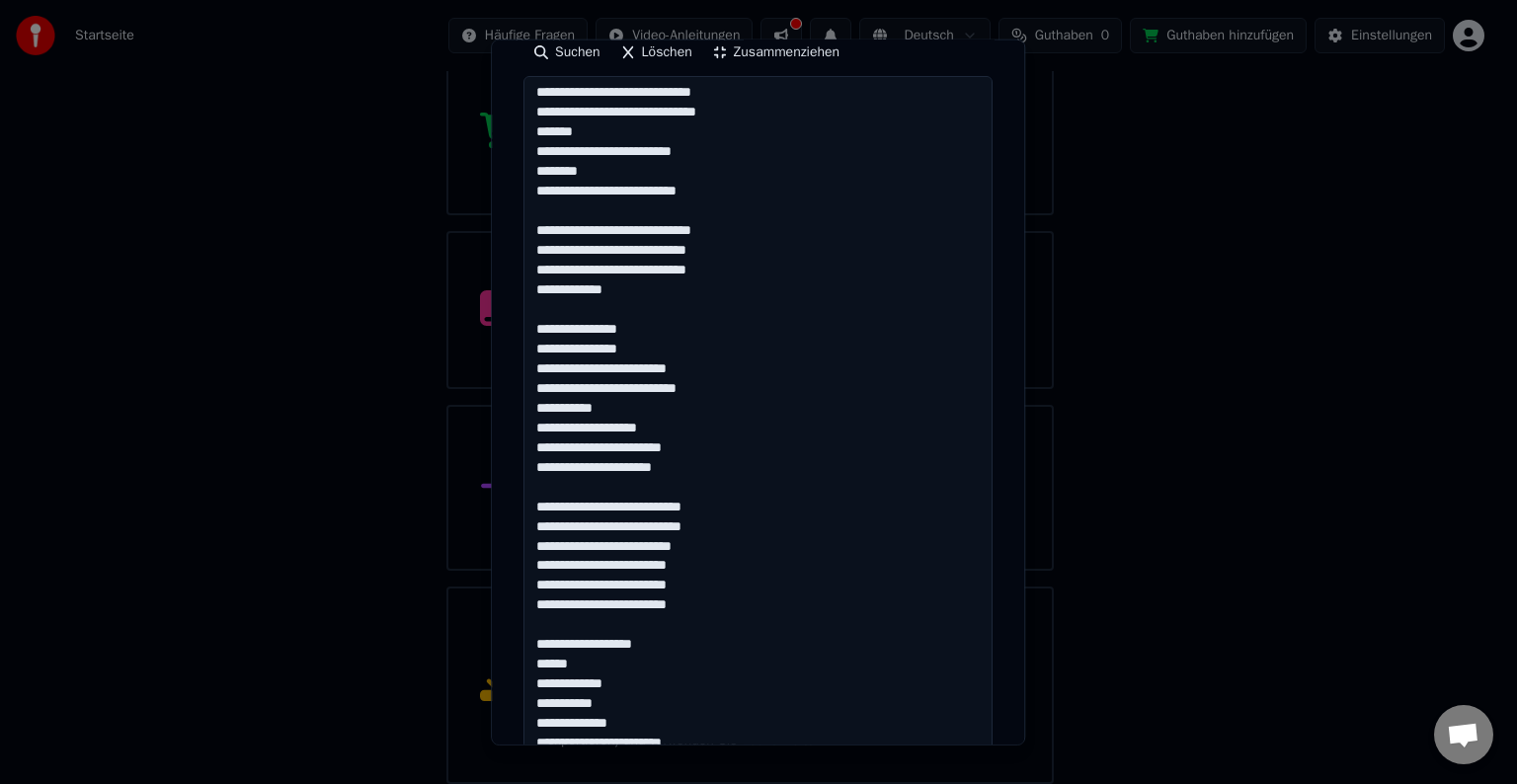scroll, scrollTop: 119, scrollLeft: 0, axis: vertical 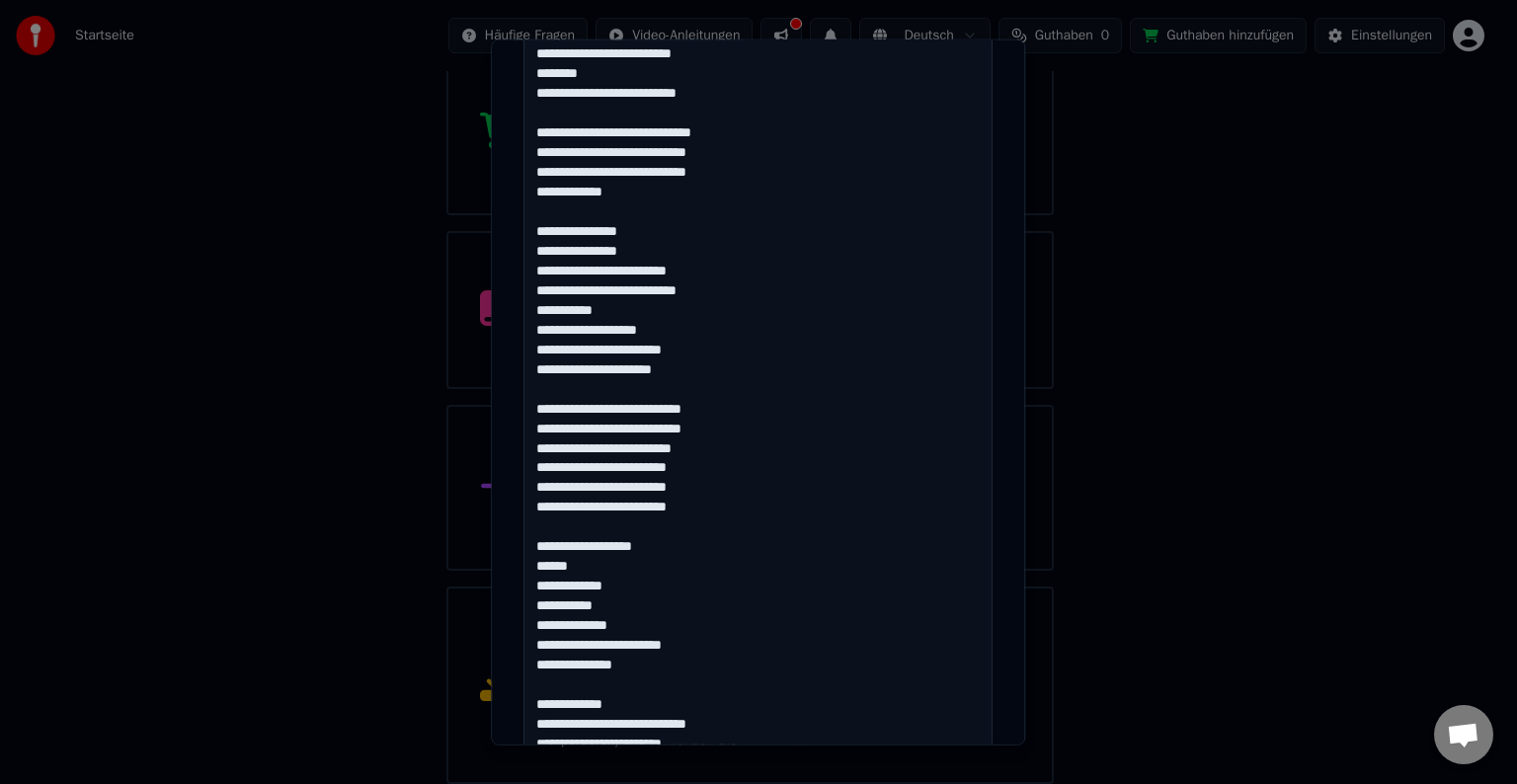 click at bounding box center [758, 646] 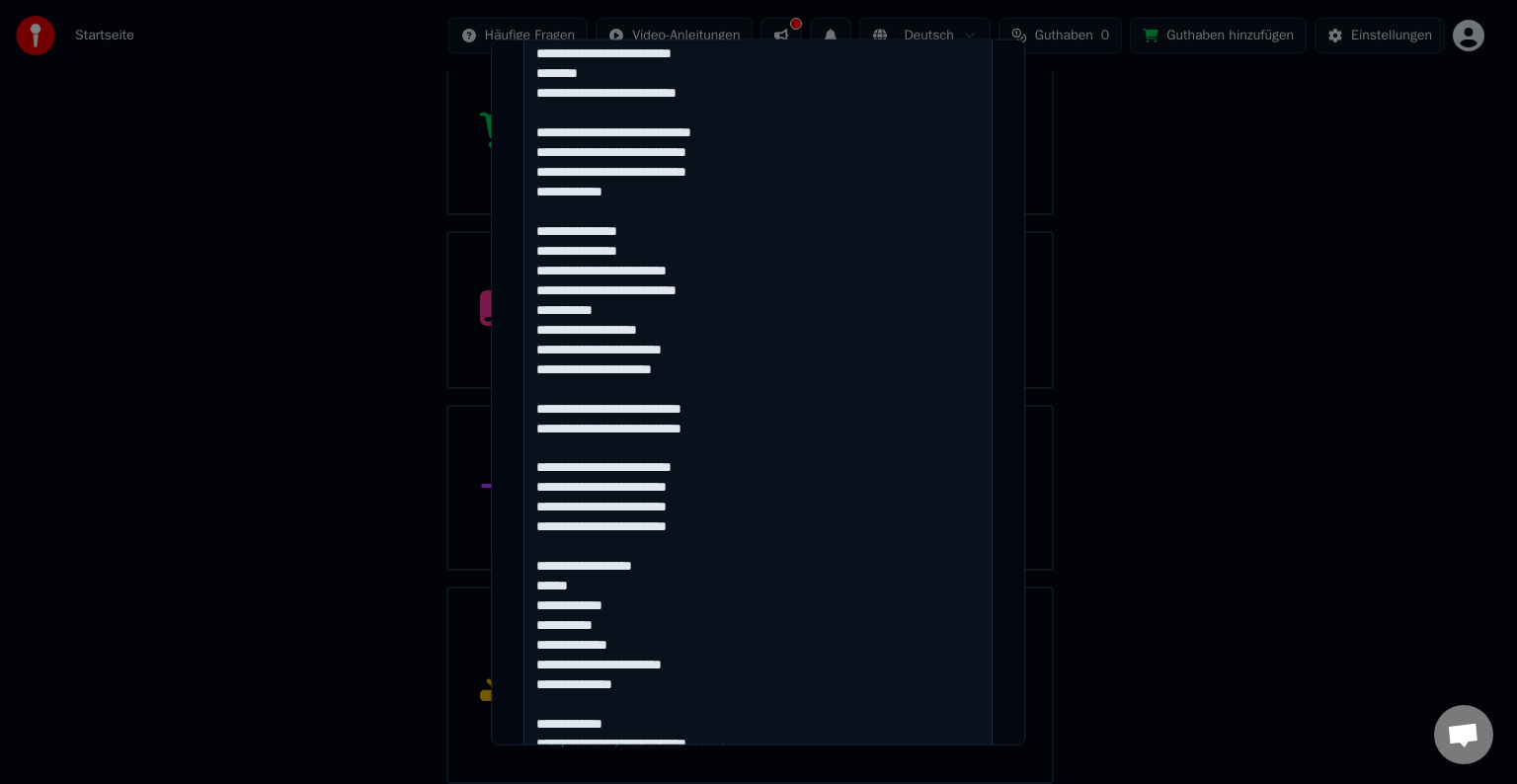 scroll, scrollTop: 139, scrollLeft: 0, axis: vertical 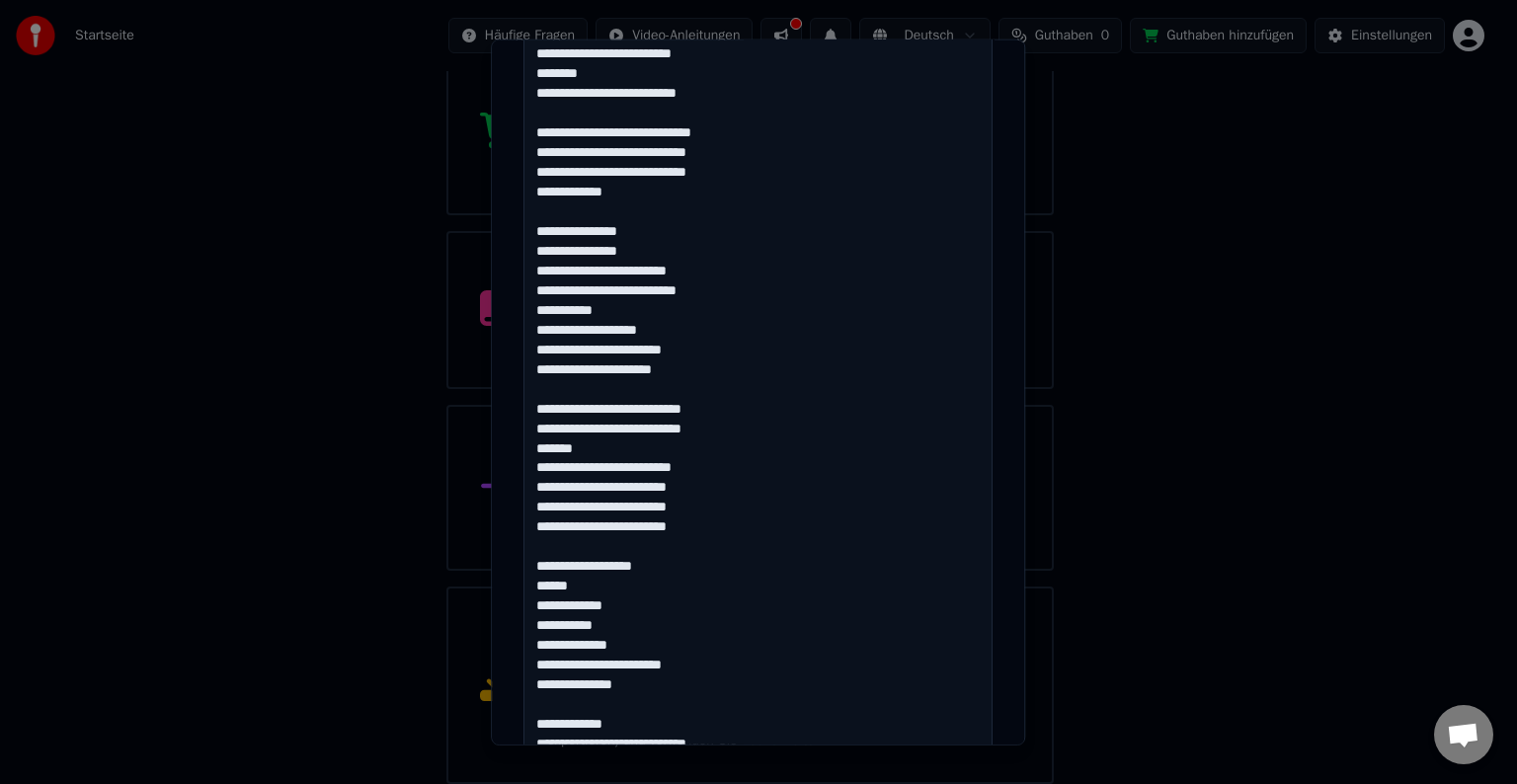 click at bounding box center [758, 666] 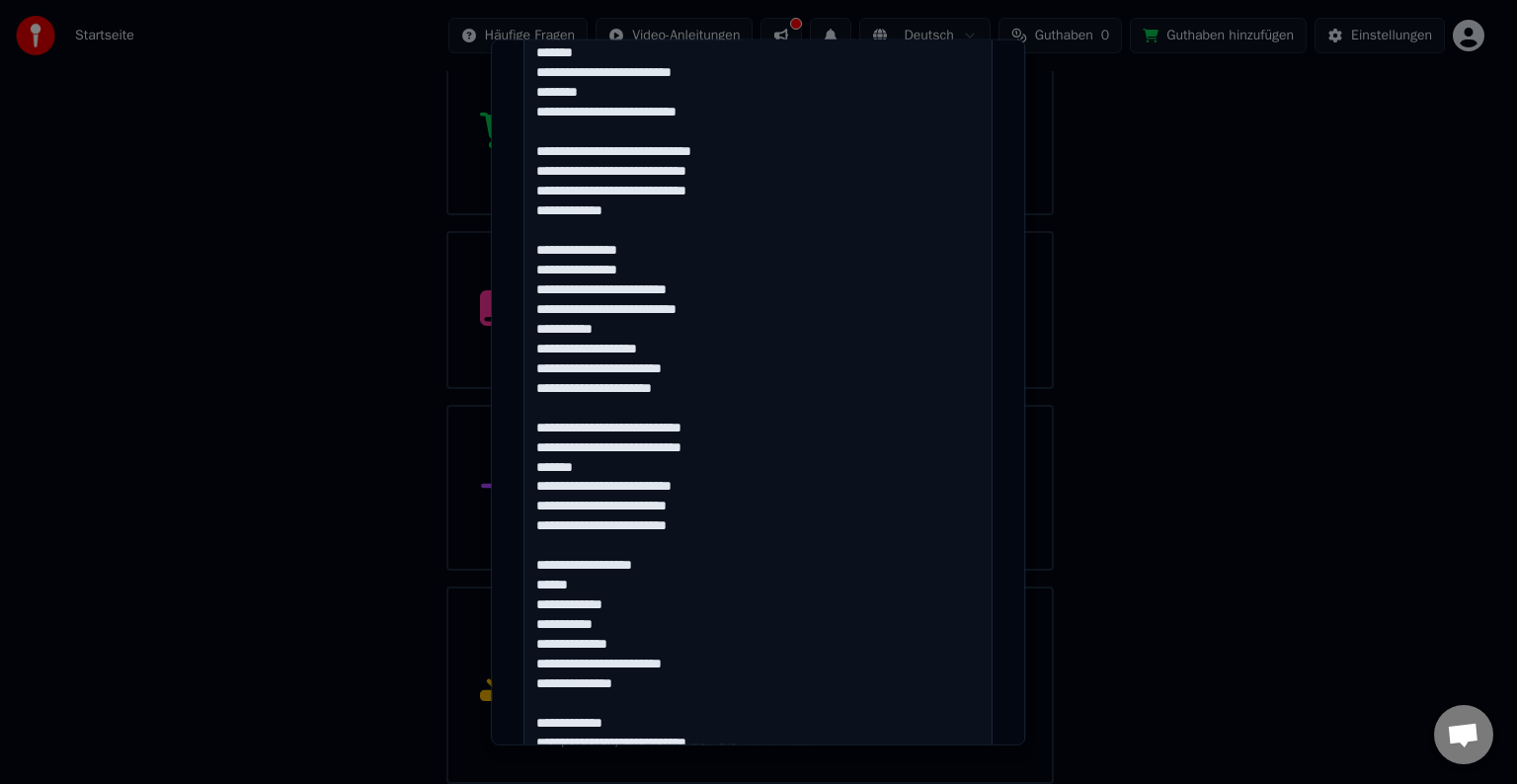 scroll, scrollTop: 119, scrollLeft: 0, axis: vertical 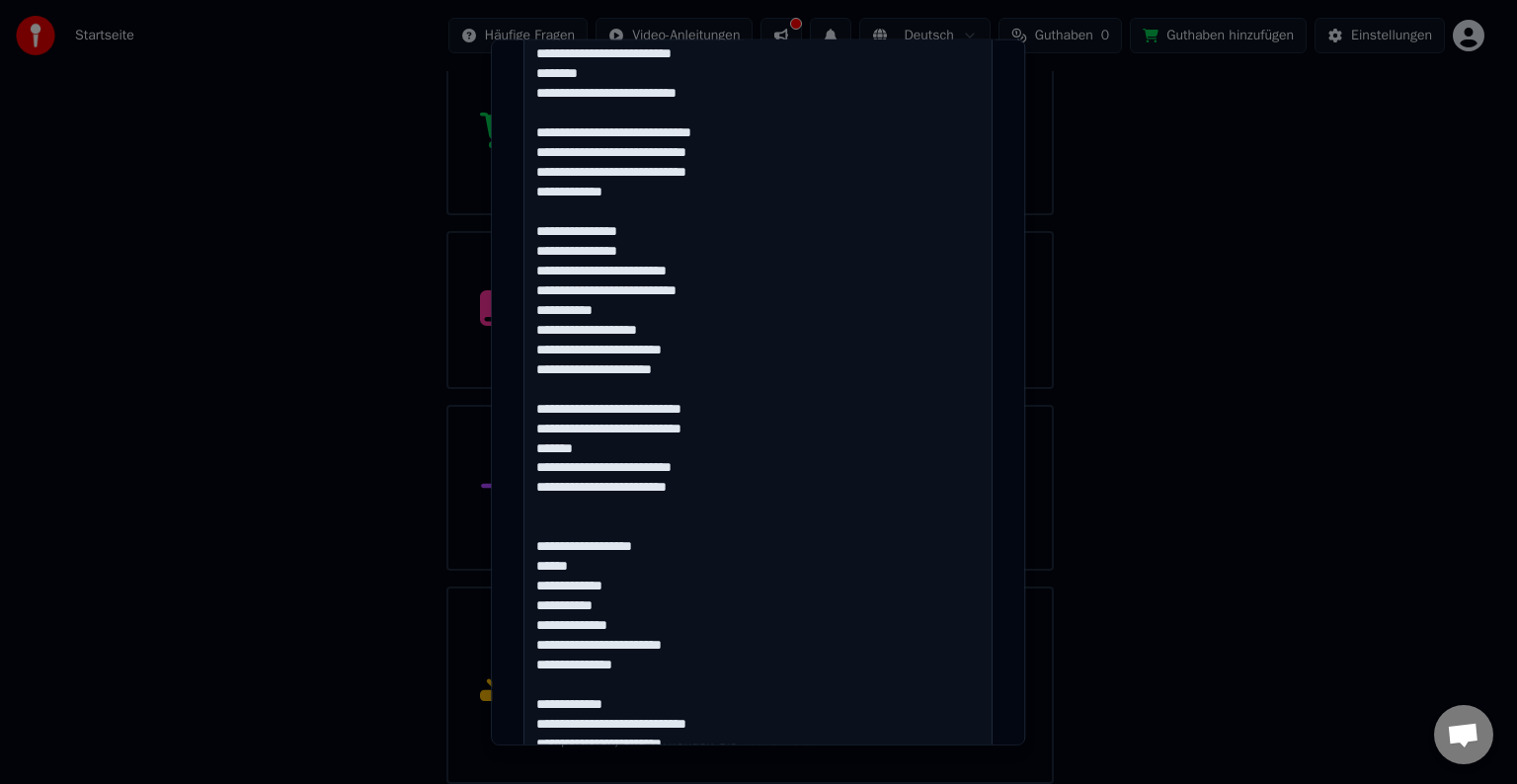 click at bounding box center [758, 646] 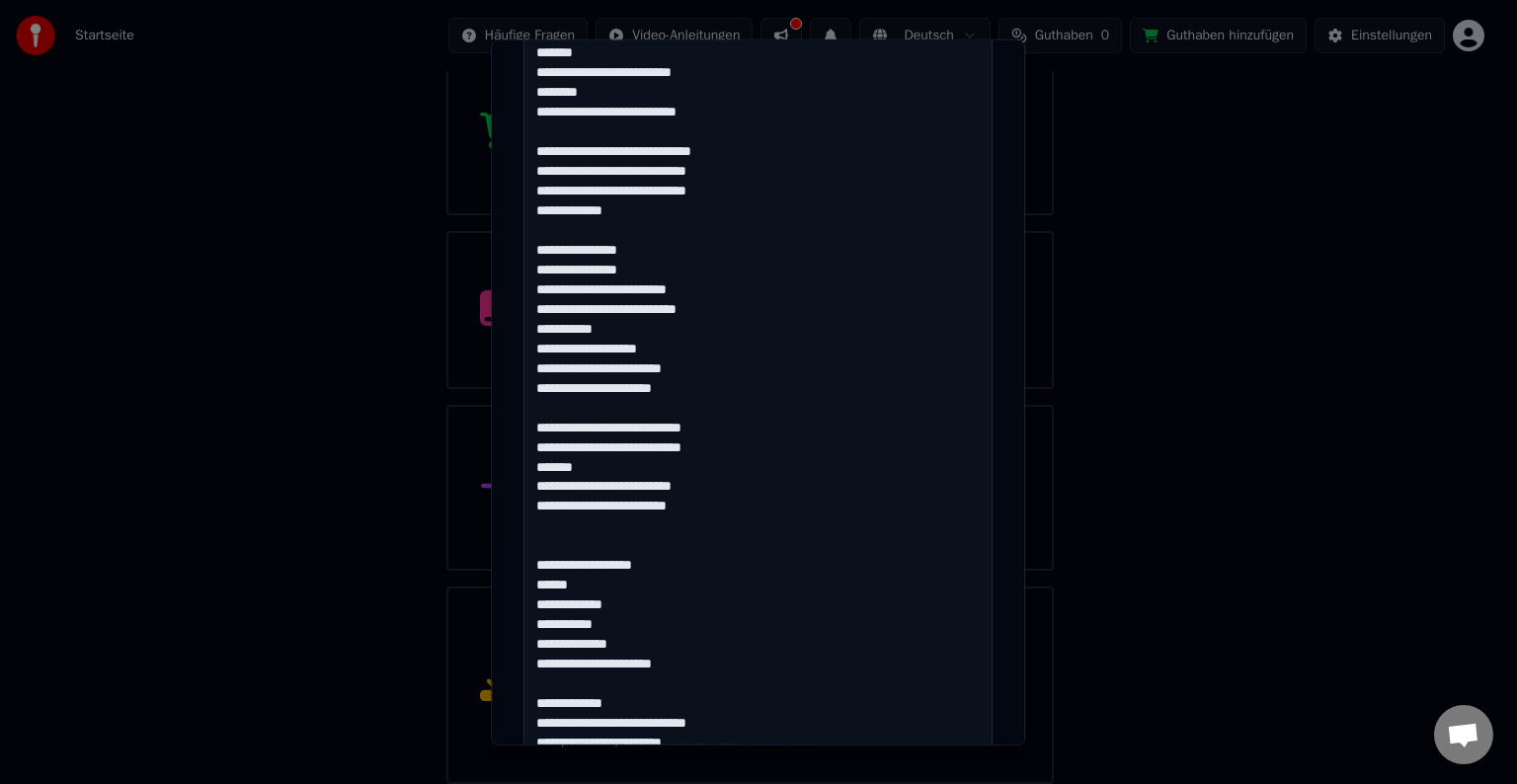 scroll, scrollTop: 100, scrollLeft: 0, axis: vertical 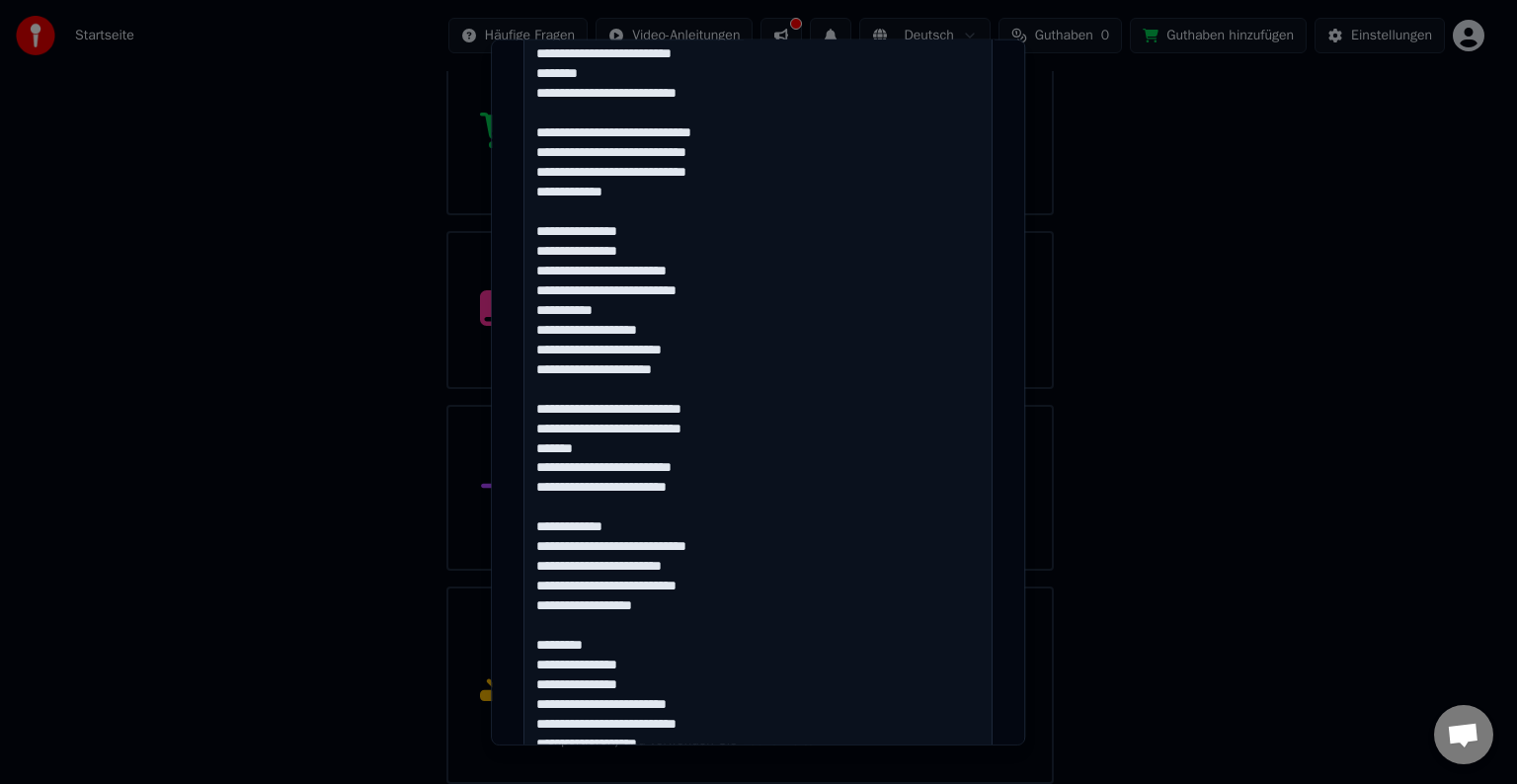 click at bounding box center [758, 526] 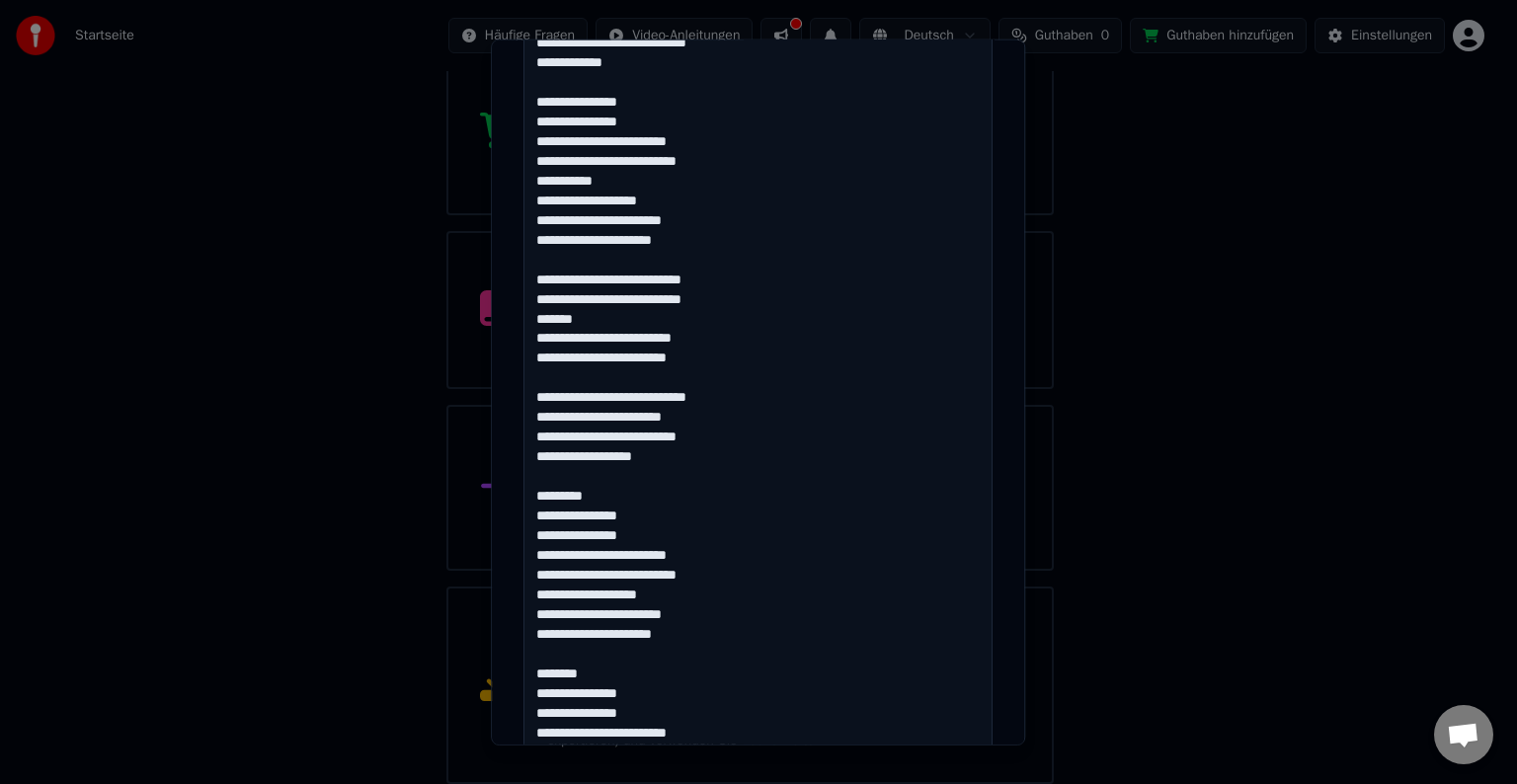 scroll, scrollTop: 811, scrollLeft: 0, axis: vertical 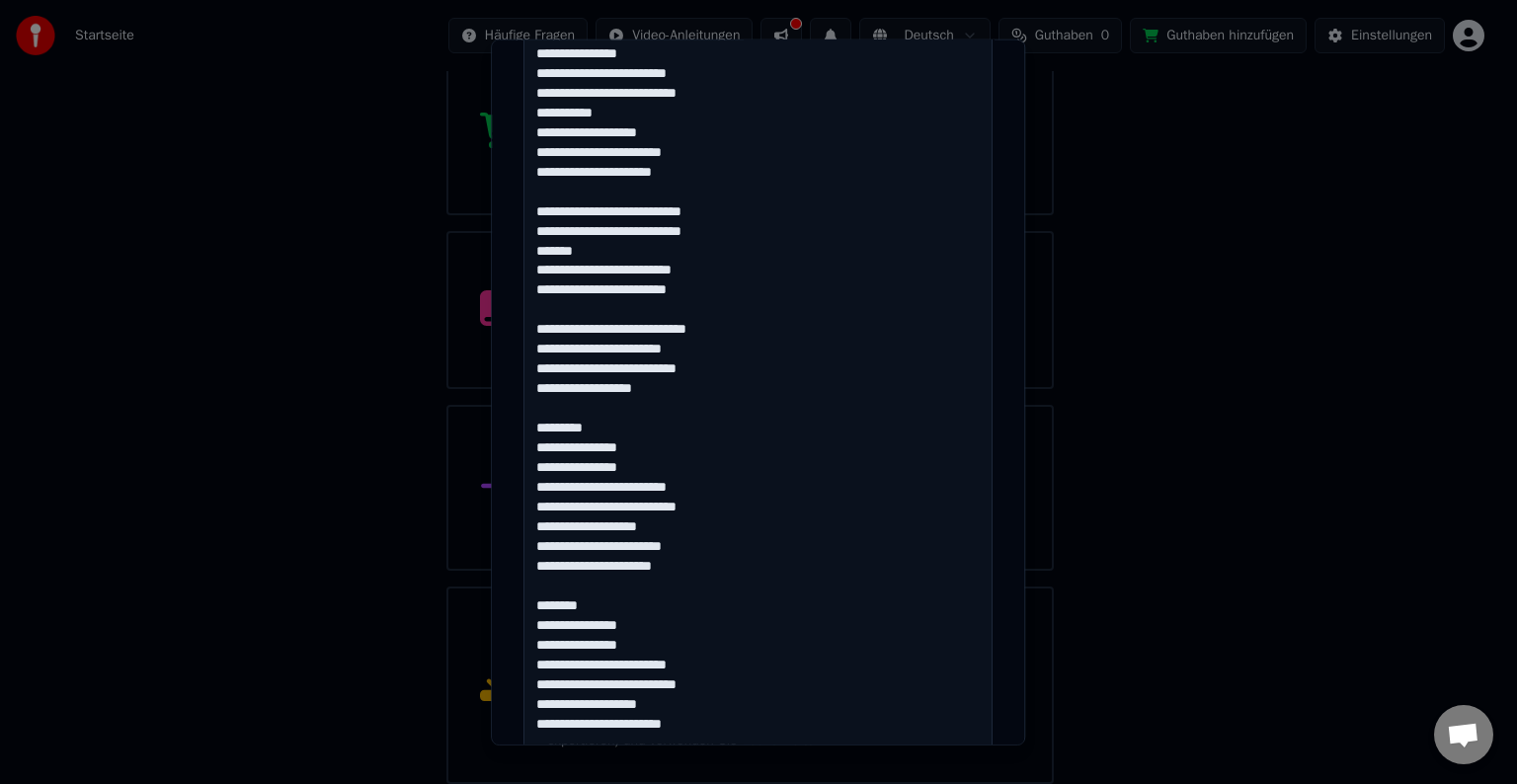 click at bounding box center [758, 329] 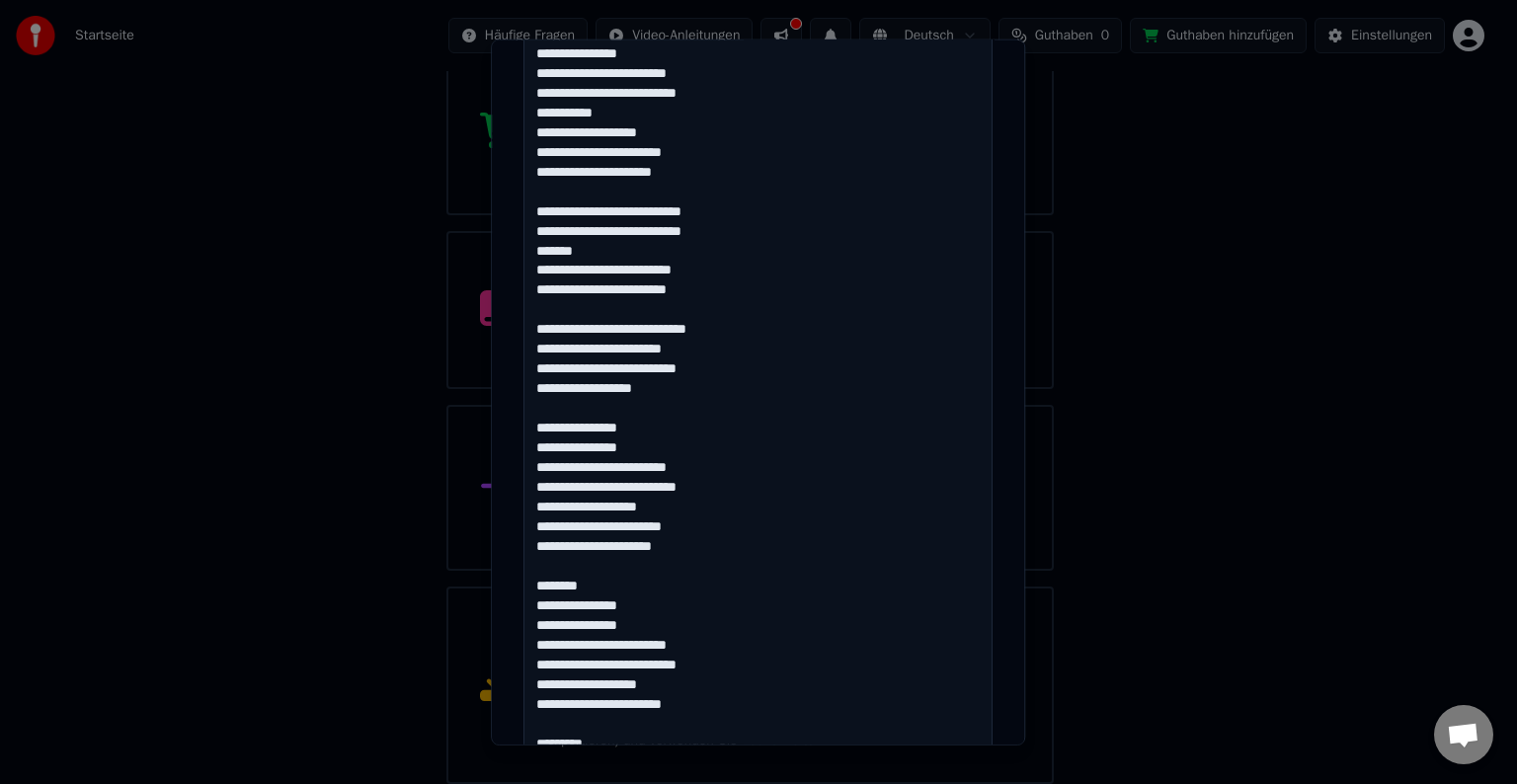 click at bounding box center [758, 329] 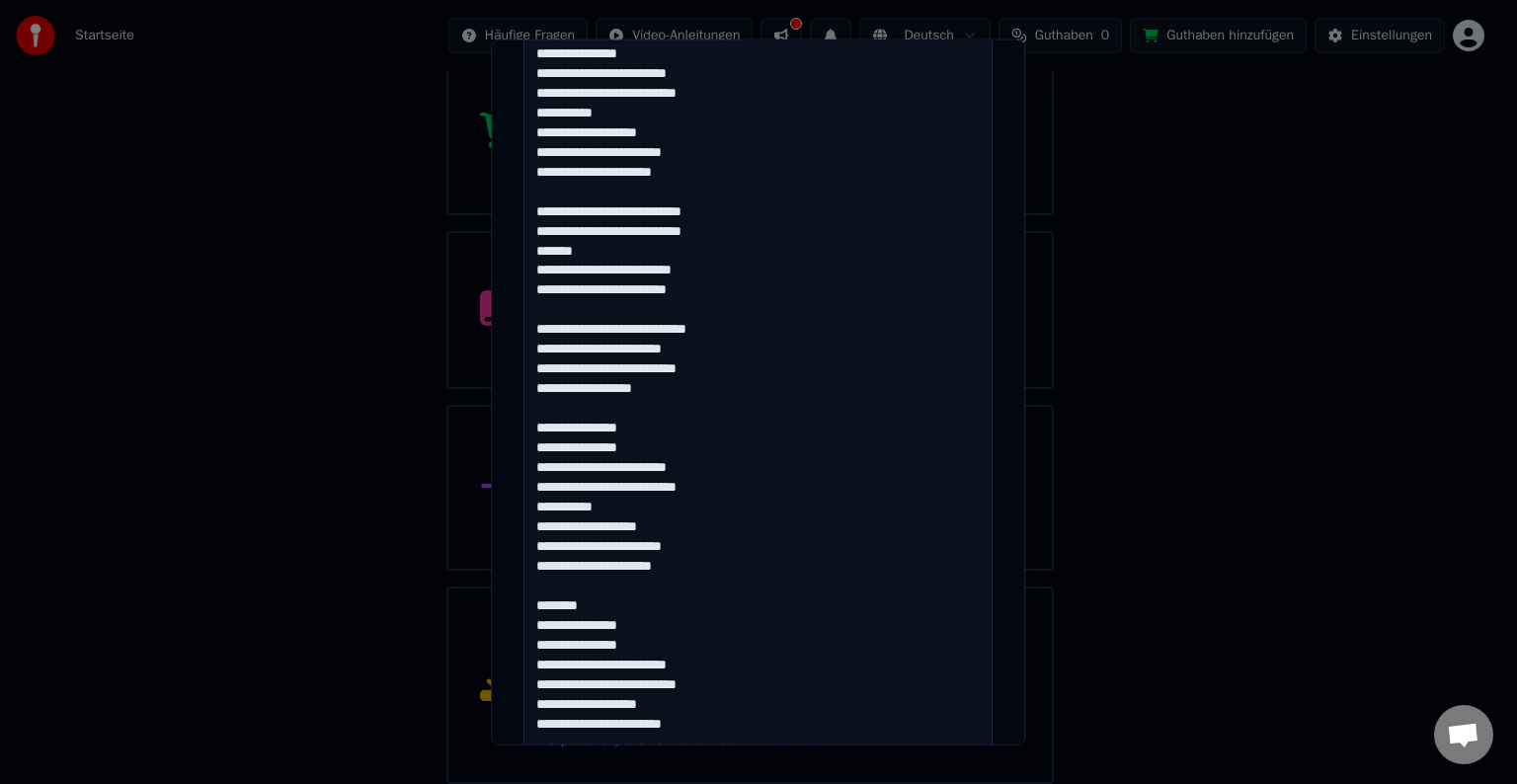 scroll, scrollTop: 909, scrollLeft: 0, axis: vertical 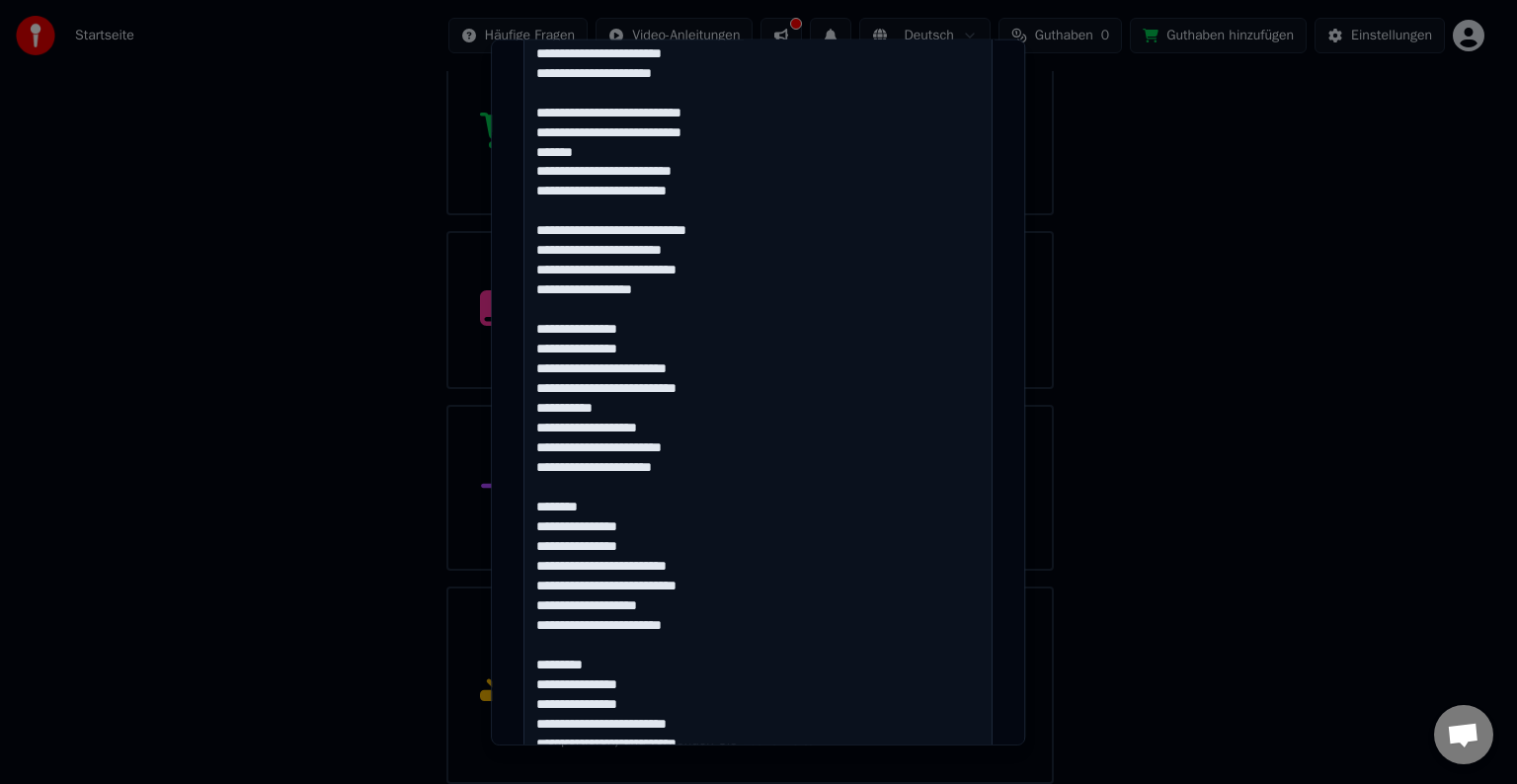 click at bounding box center (758, 230) 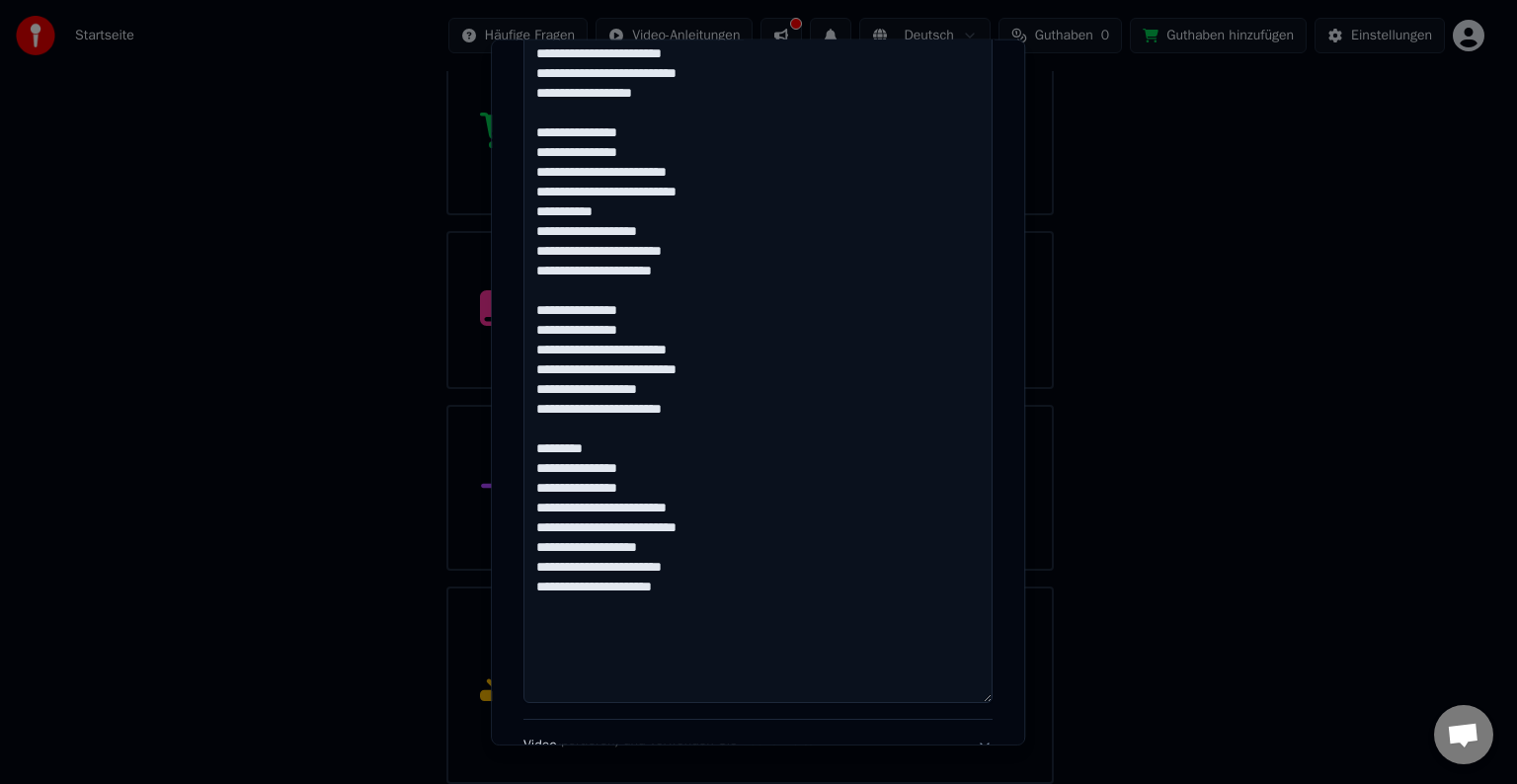 scroll, scrollTop: 1107, scrollLeft: 0, axis: vertical 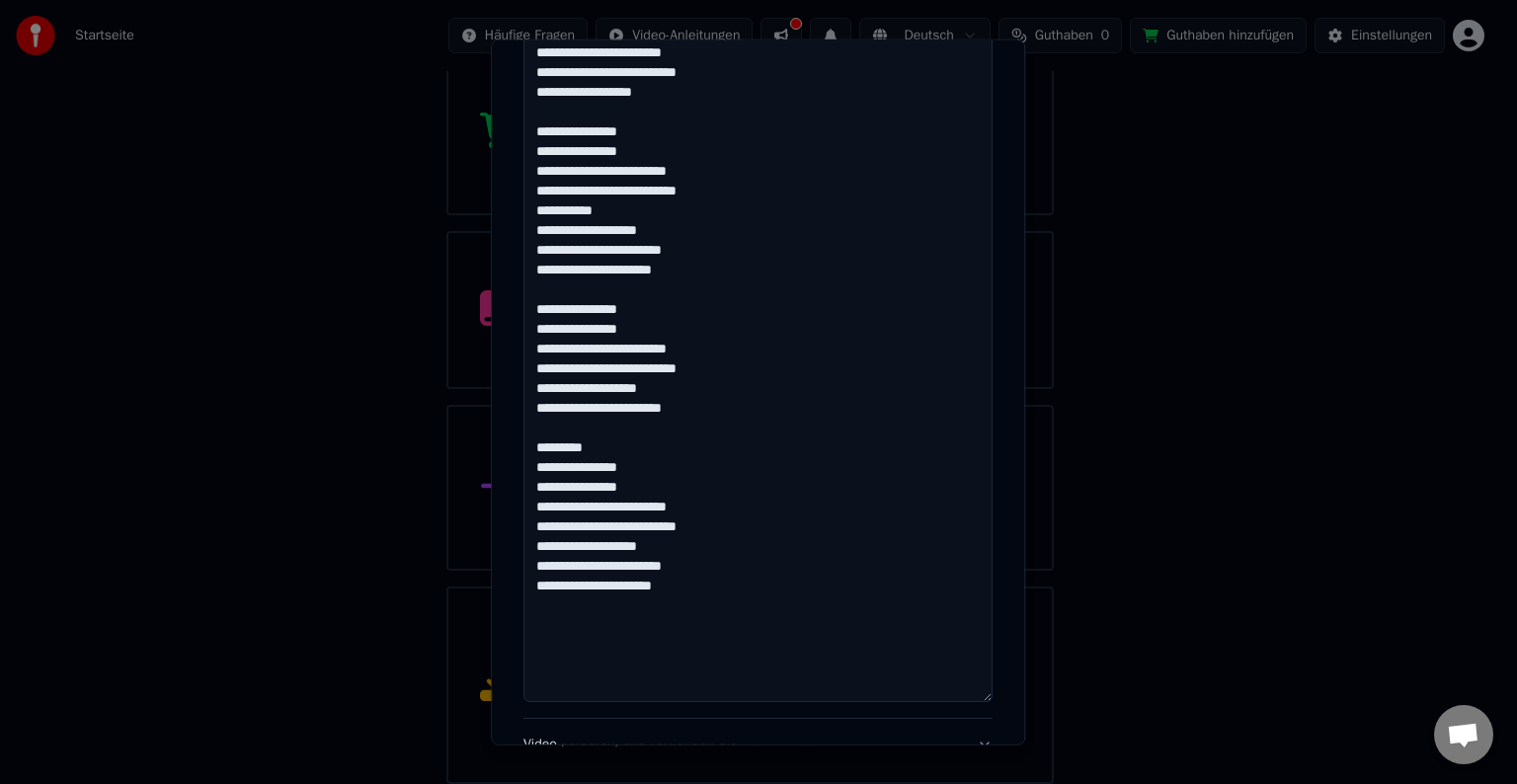 click at bounding box center (758, 33) 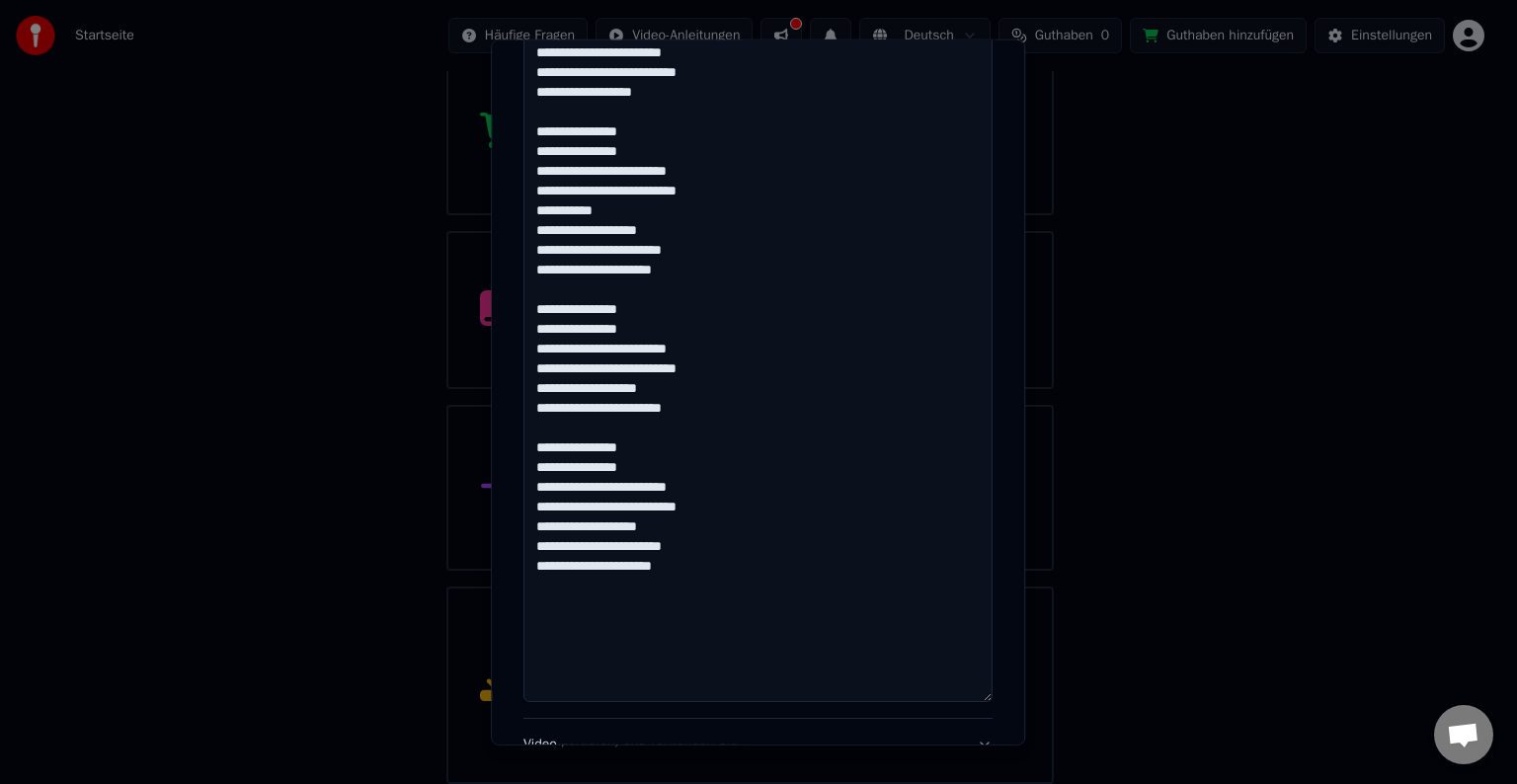 click at bounding box center [758, 33] 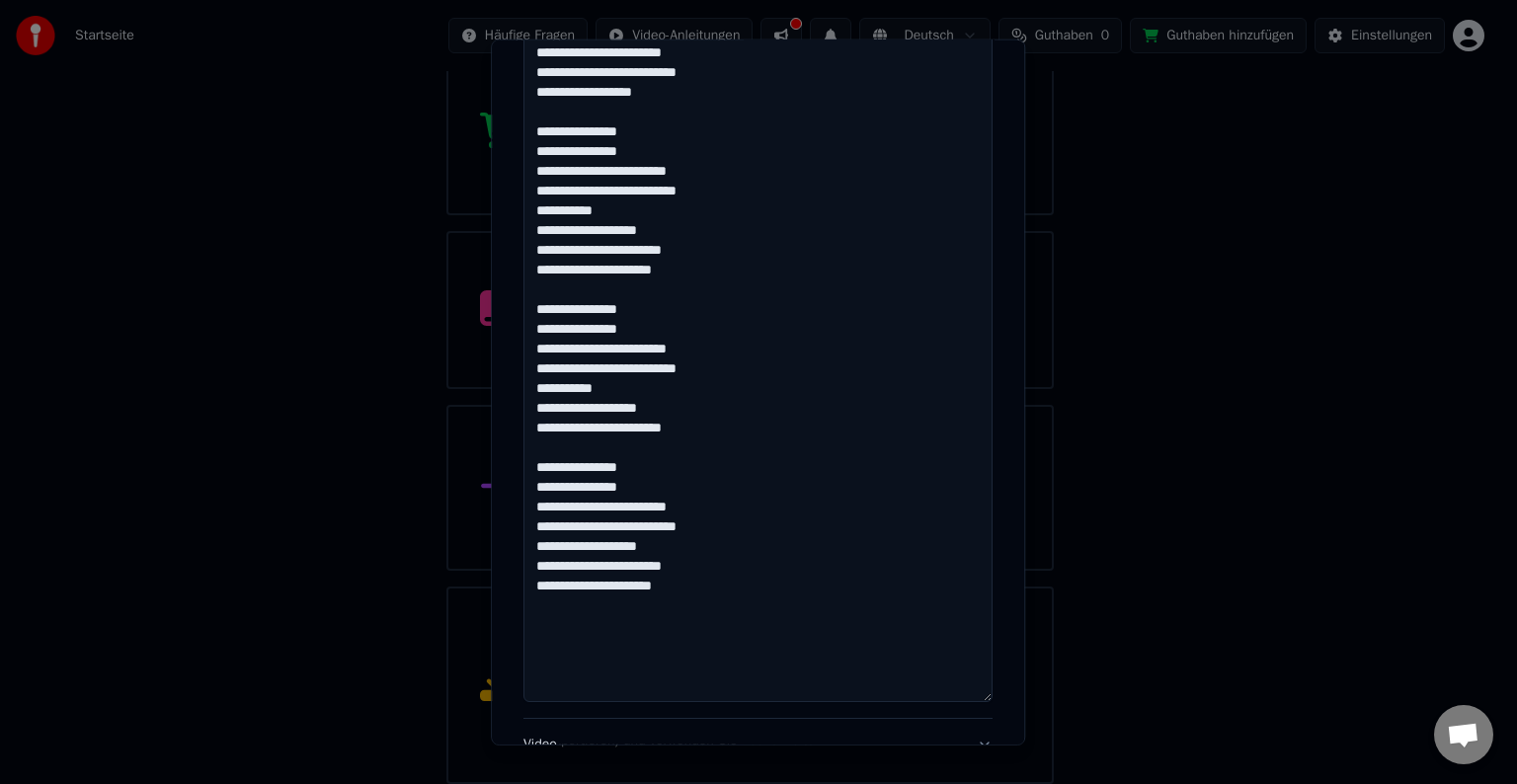 click at bounding box center [758, 33] 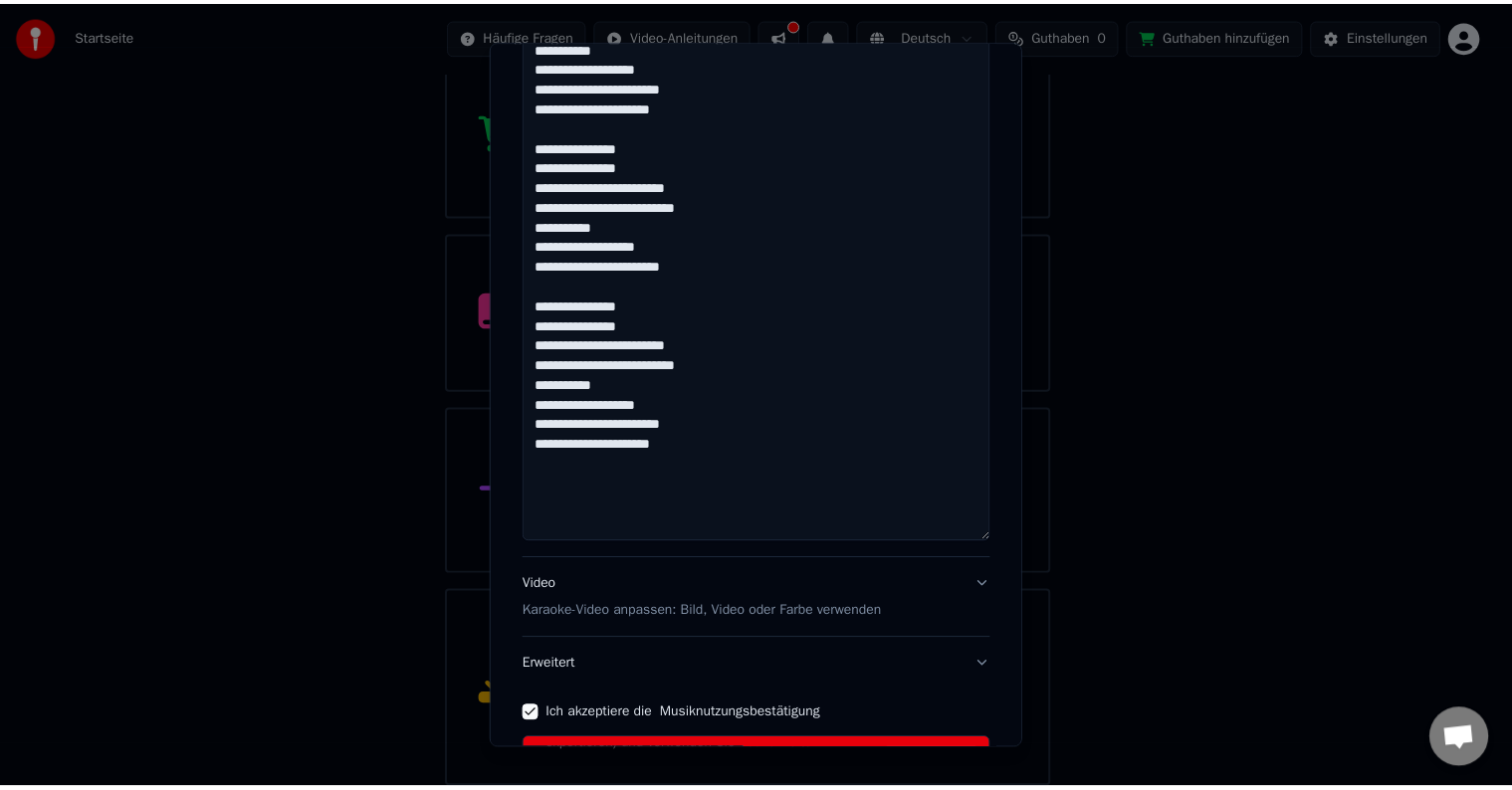scroll, scrollTop: 1420, scrollLeft: 0, axis: vertical 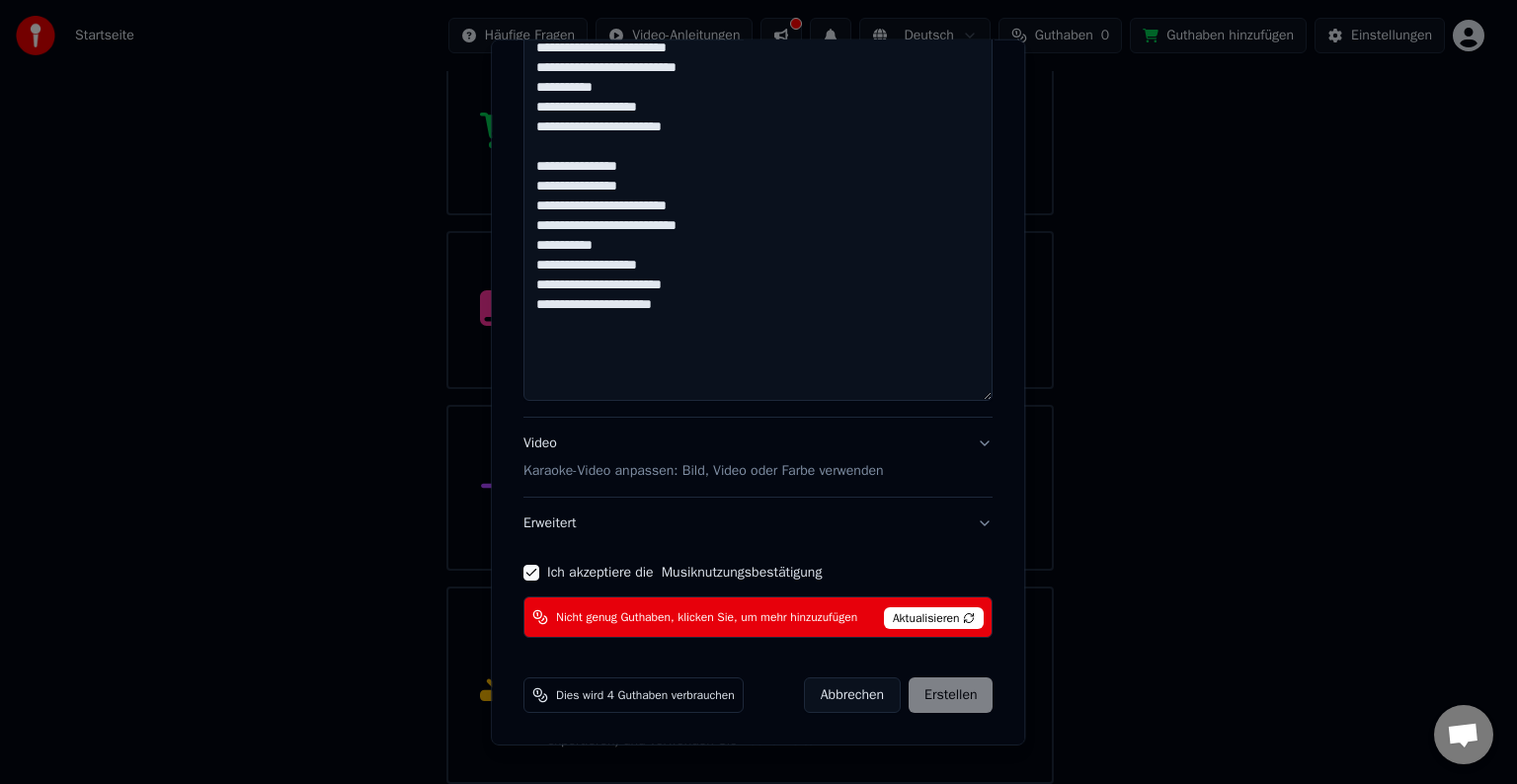 type on "**********" 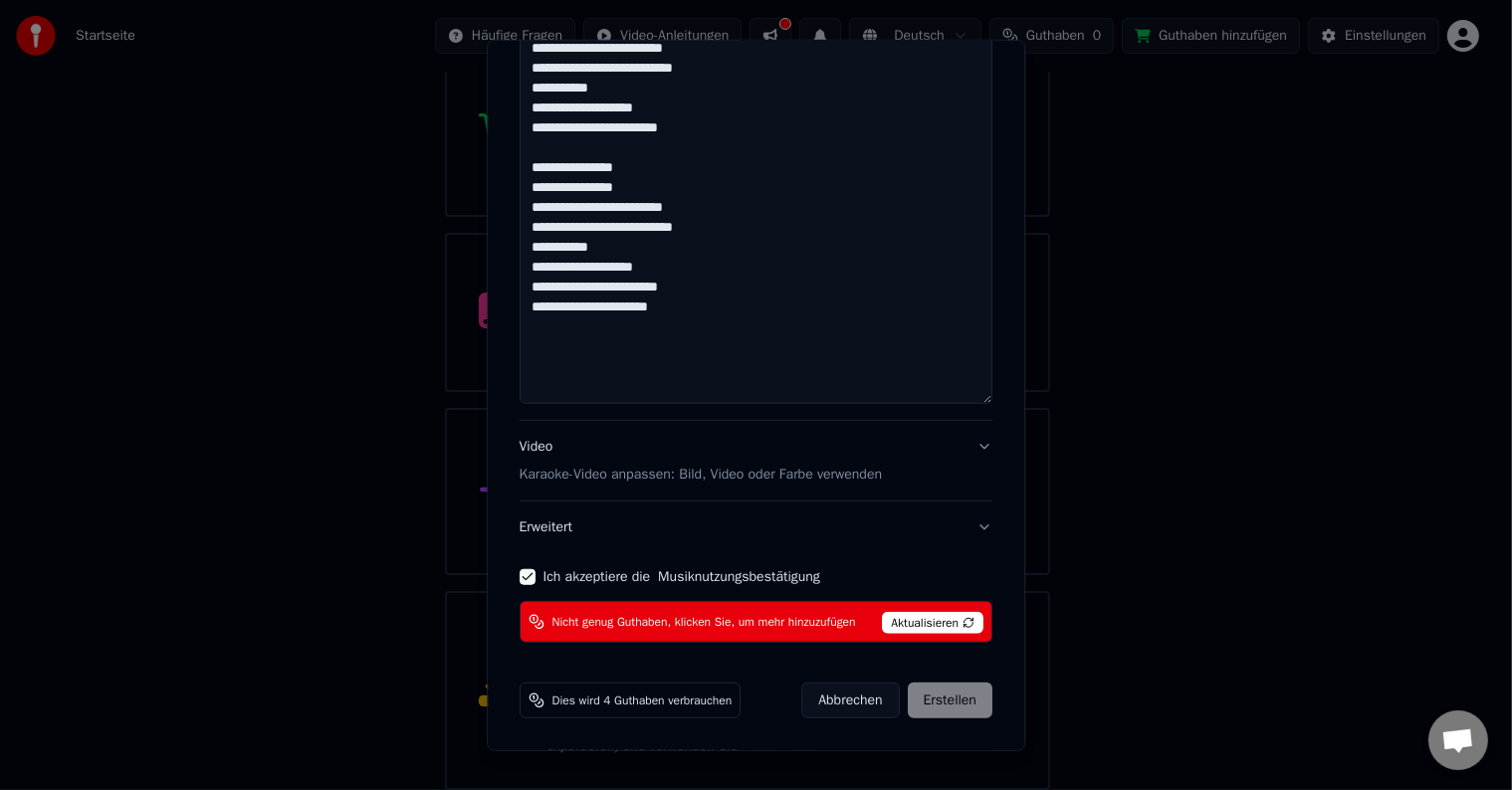 type 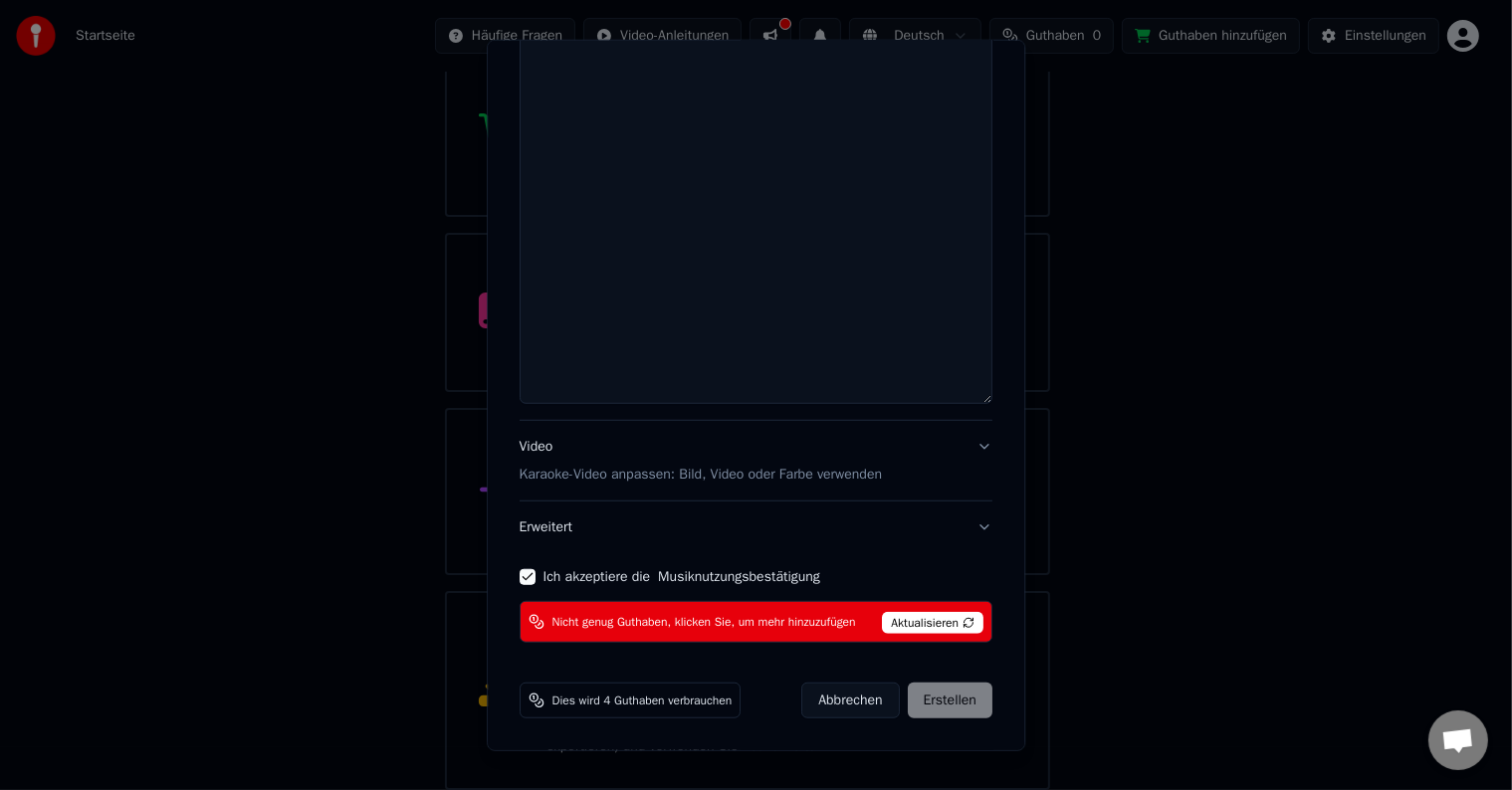 select 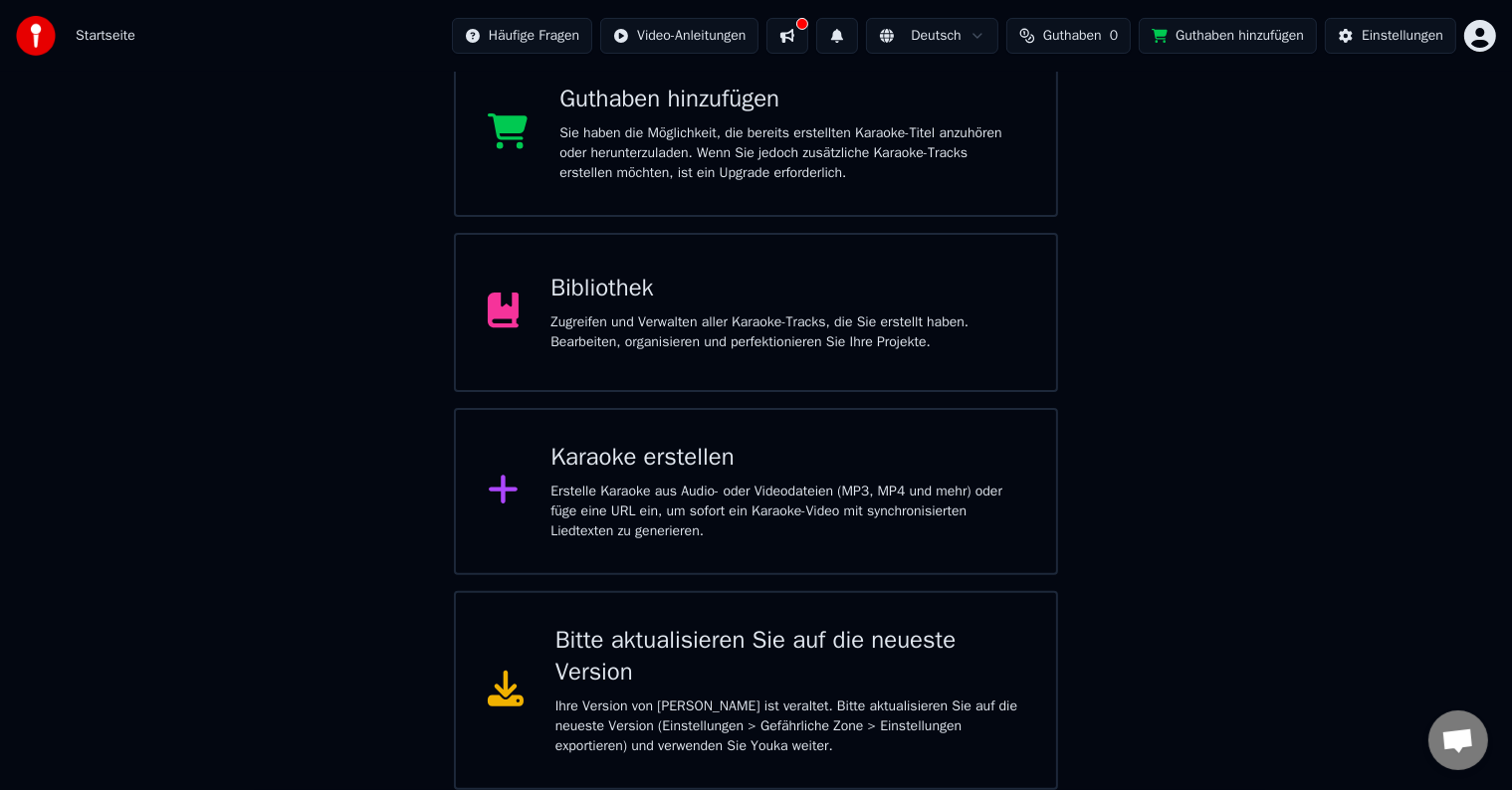 click on "Sie haben die Möglichkeit, die bereits erstellten Karaoke-Titel anzuhören oder herunterzuladen. Wenn Sie jedoch zusätzliche Karaoke-Tracks erstellen möchten, ist ein Upgrade erforderlich." at bounding box center [791, 153] 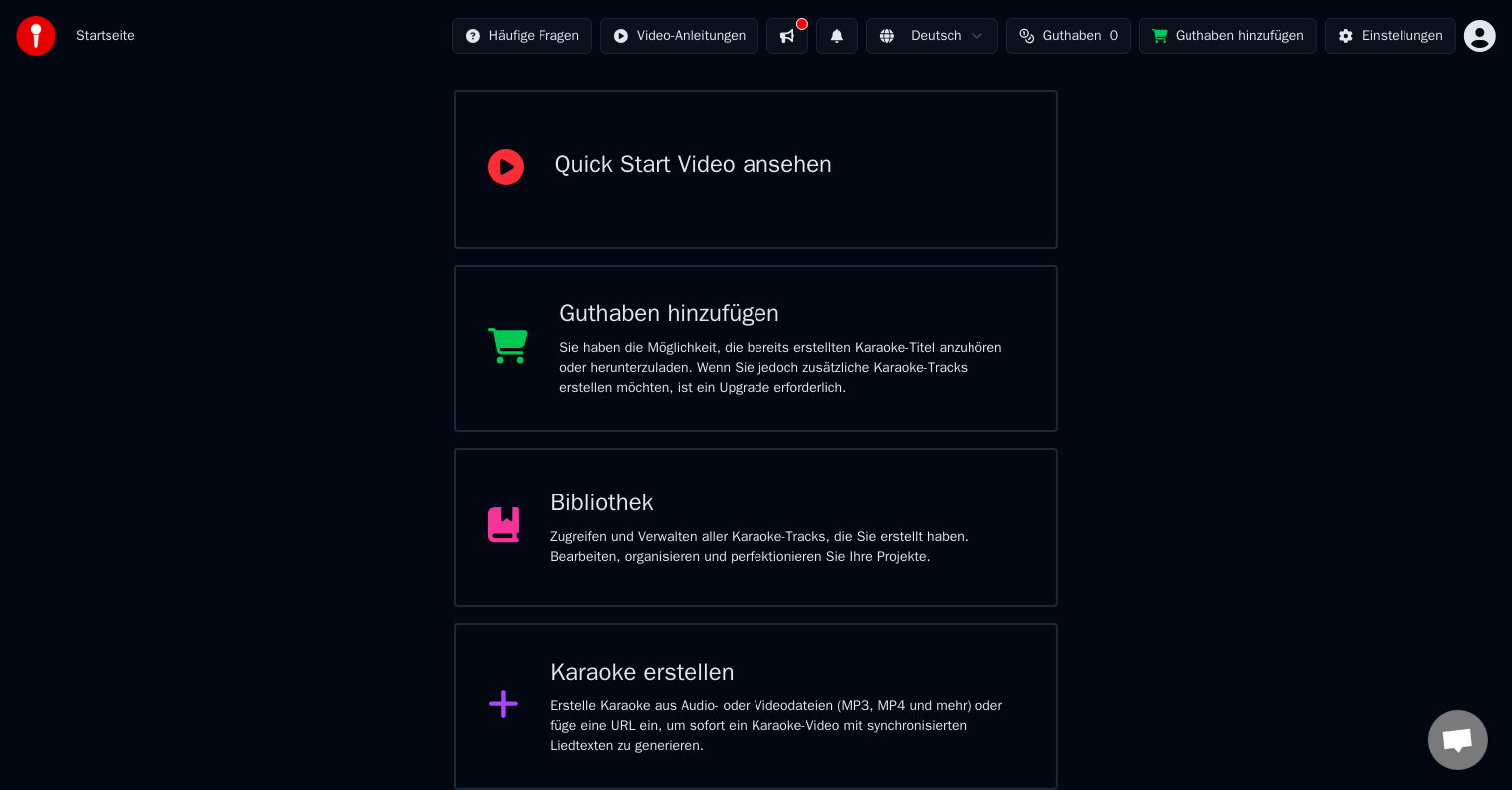 scroll, scrollTop: 165, scrollLeft: 0, axis: vertical 